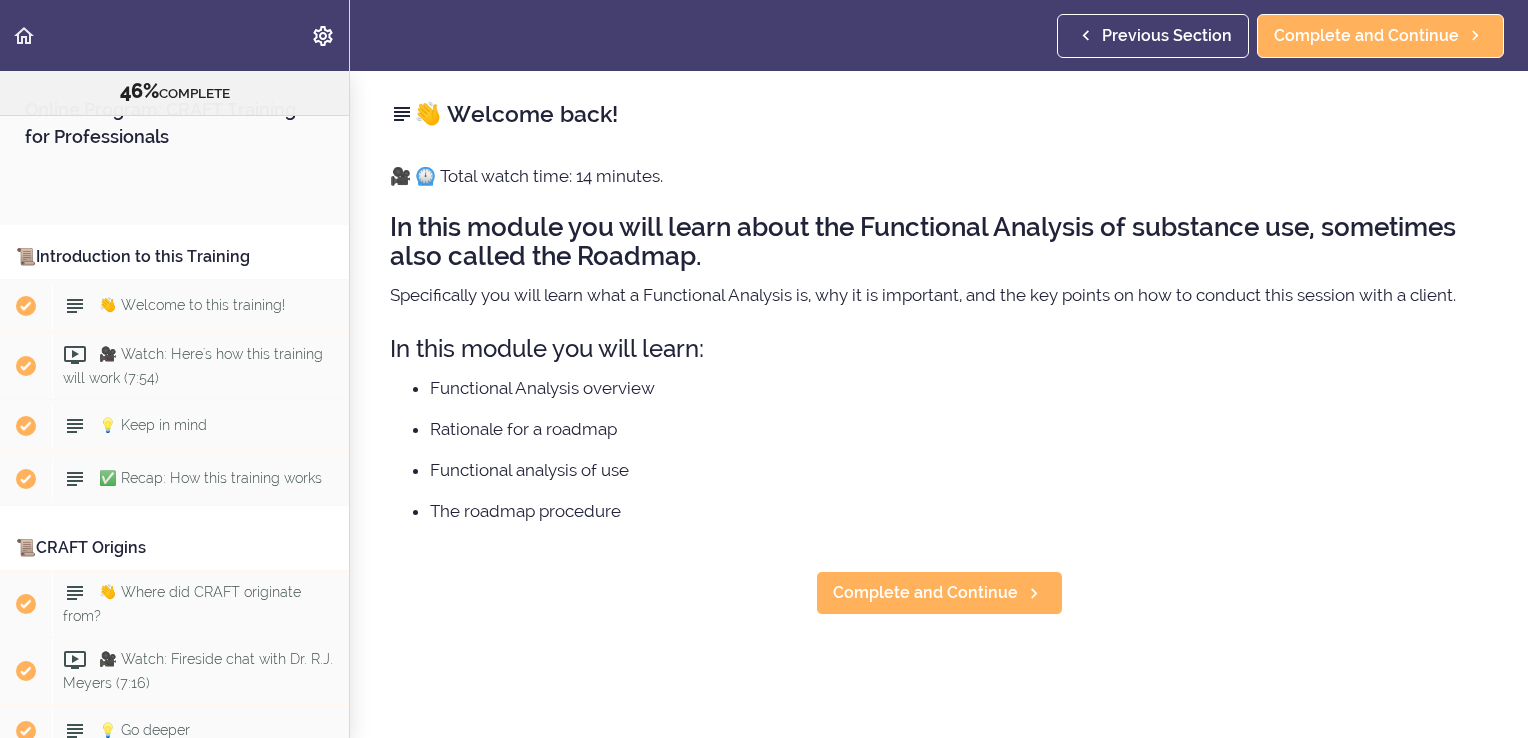 scroll, scrollTop: 0, scrollLeft: 0, axis: both 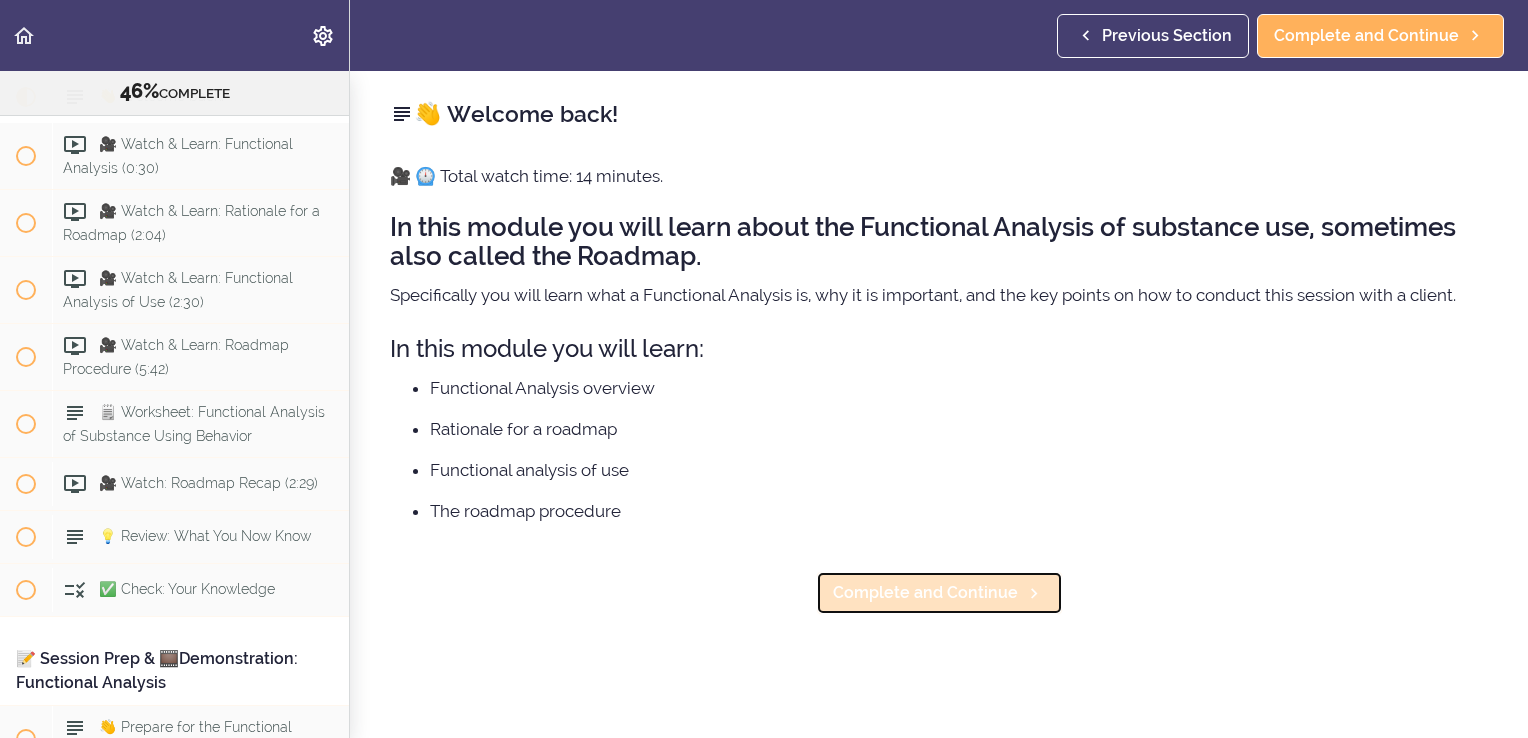 click on "Complete and Continue" at bounding box center [925, 593] 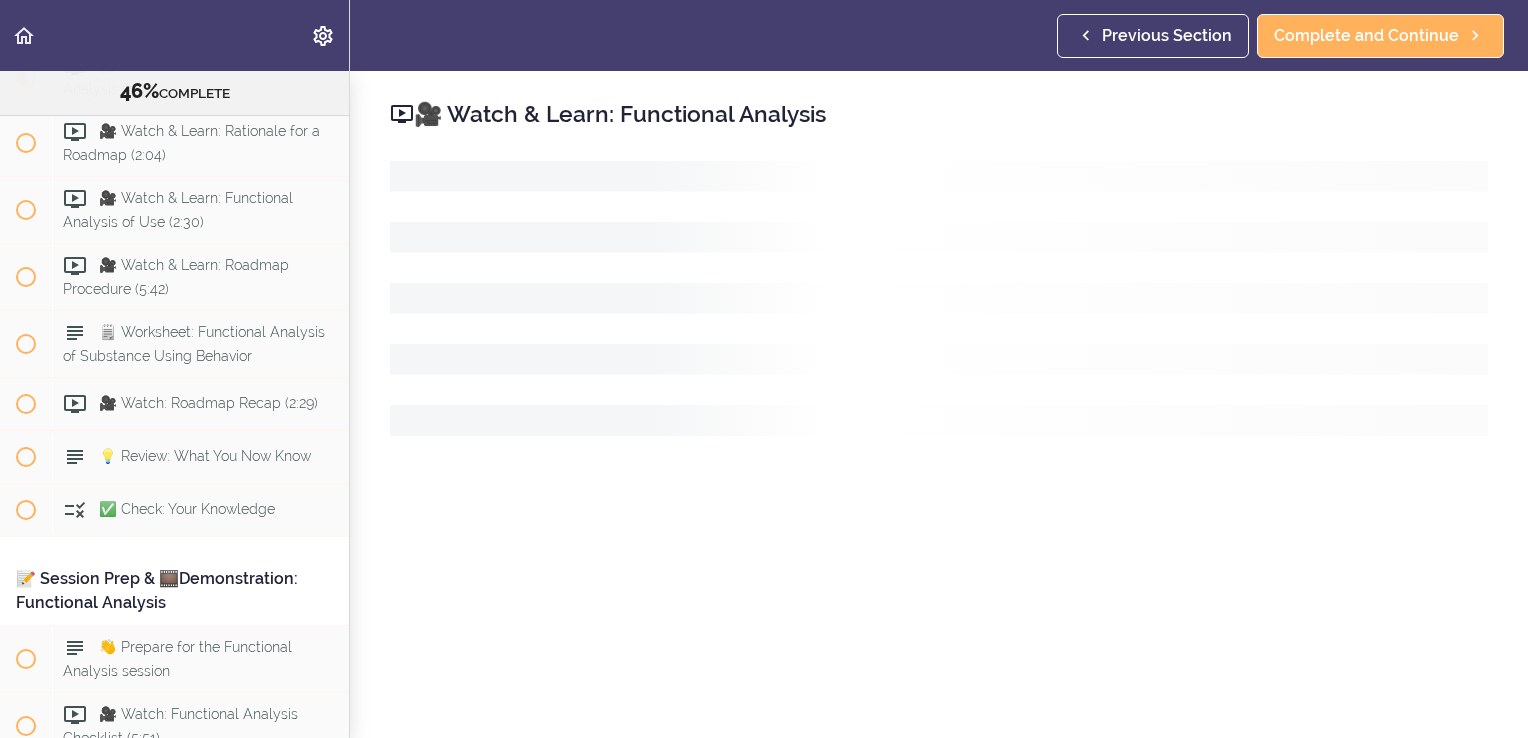 scroll, scrollTop: 6934, scrollLeft: 0, axis: vertical 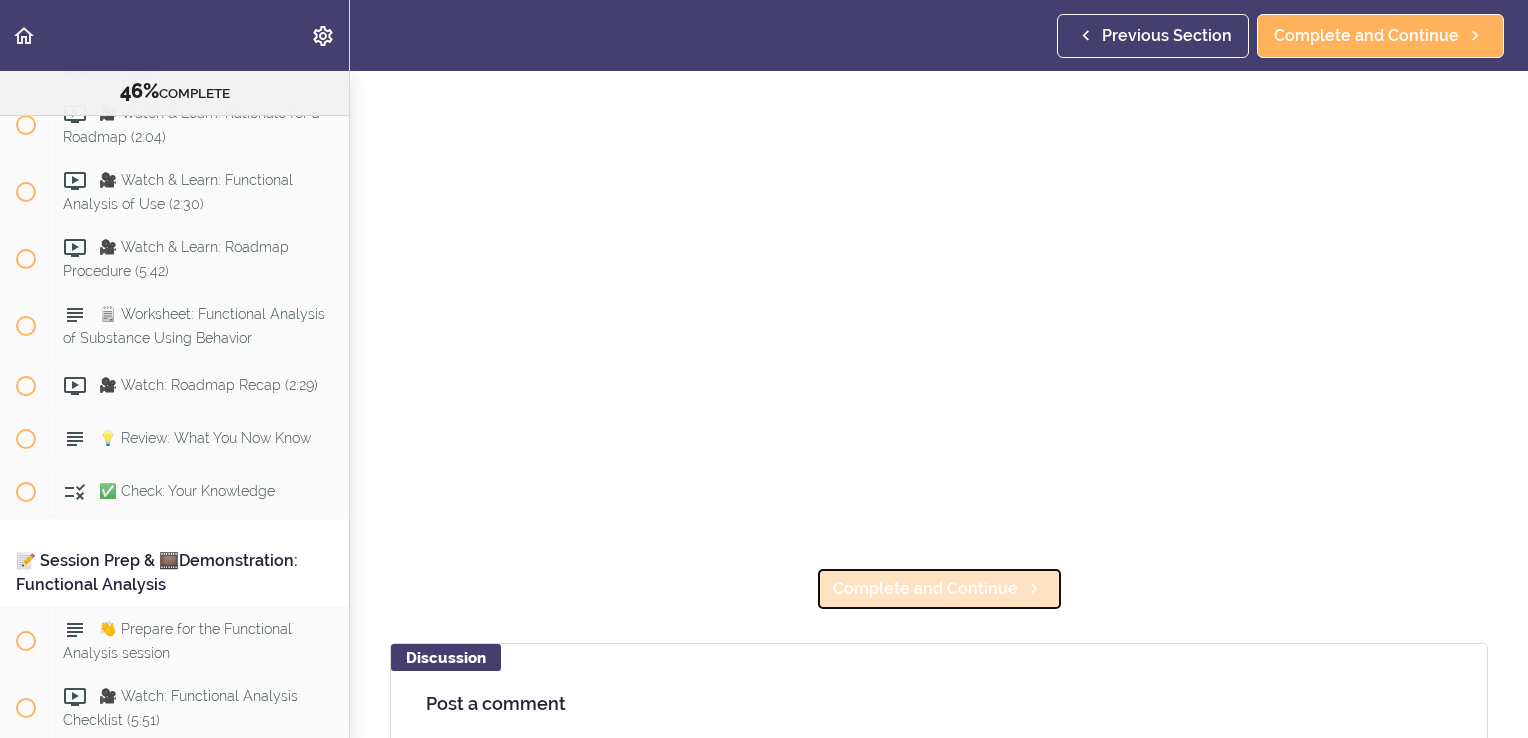 click on "Complete and Continue" at bounding box center (925, 589) 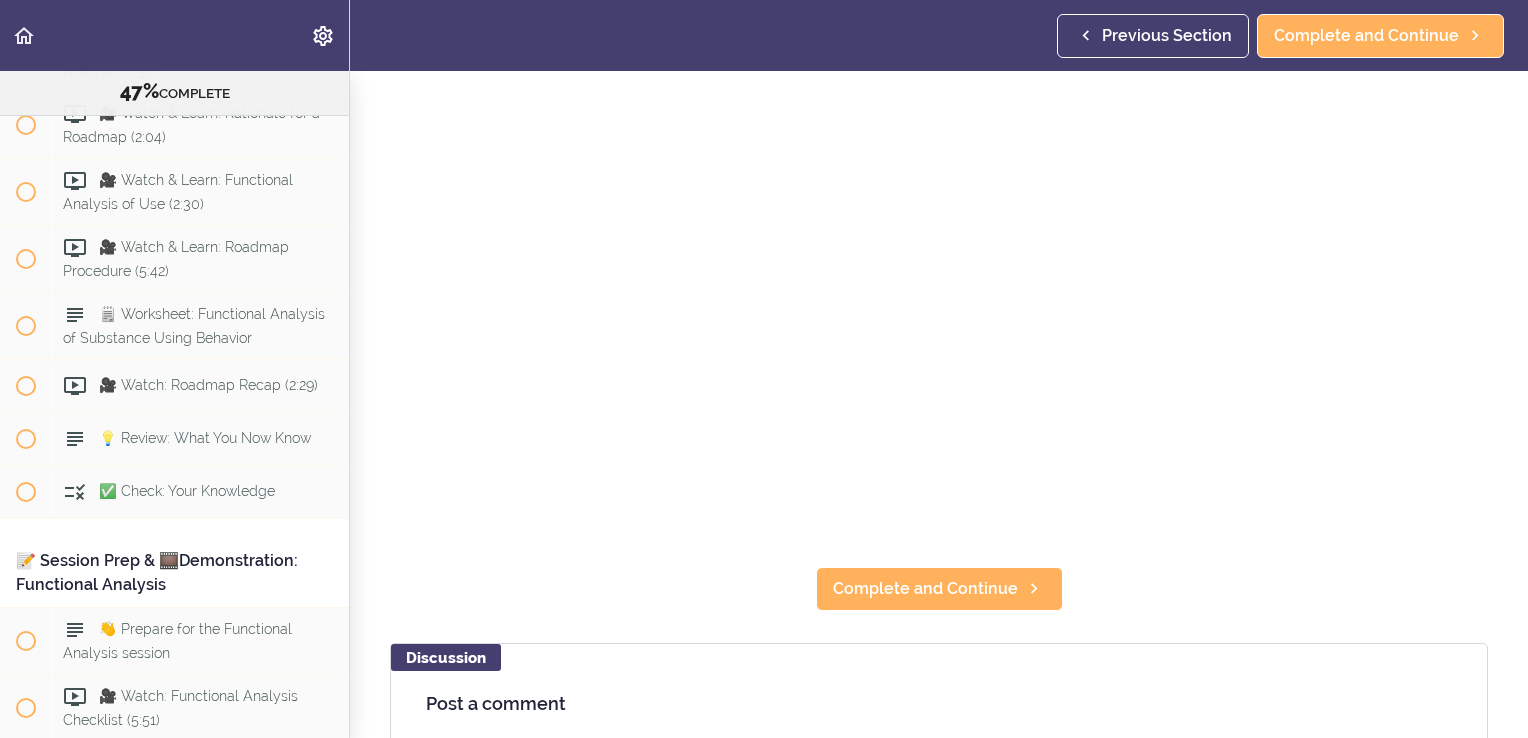 scroll, scrollTop: 12, scrollLeft: 0, axis: vertical 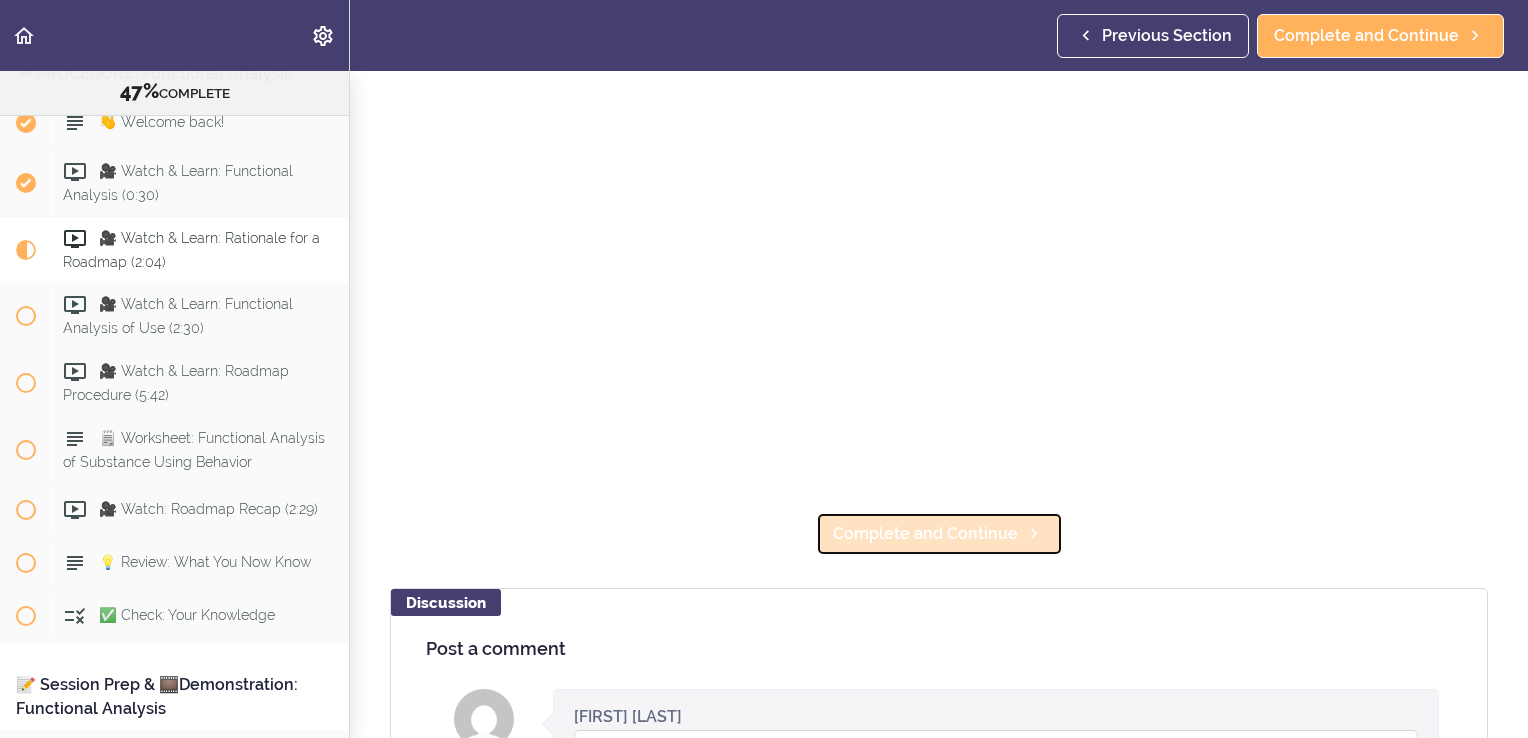 click on "Complete and Continue" at bounding box center [939, 534] 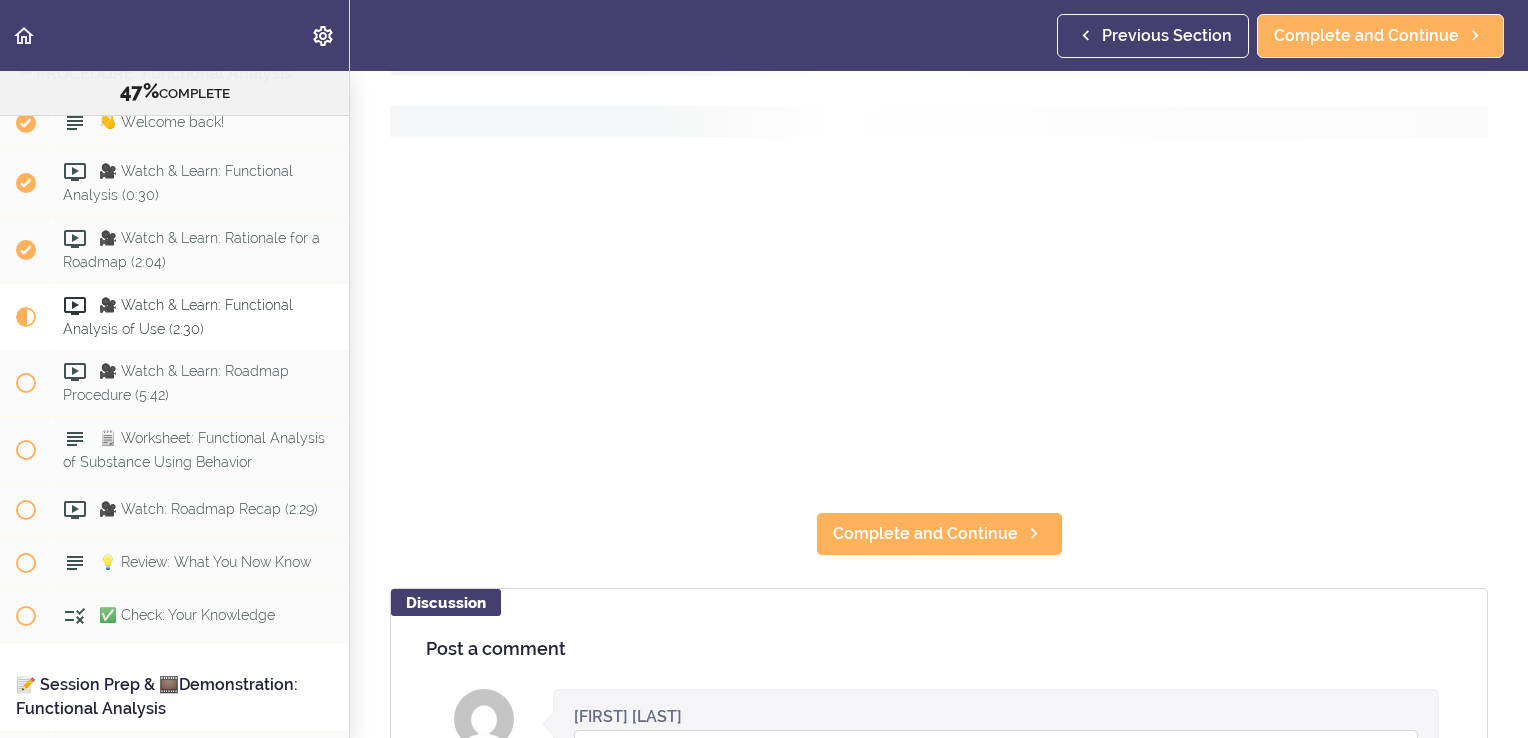 scroll, scrollTop: 0, scrollLeft: 0, axis: both 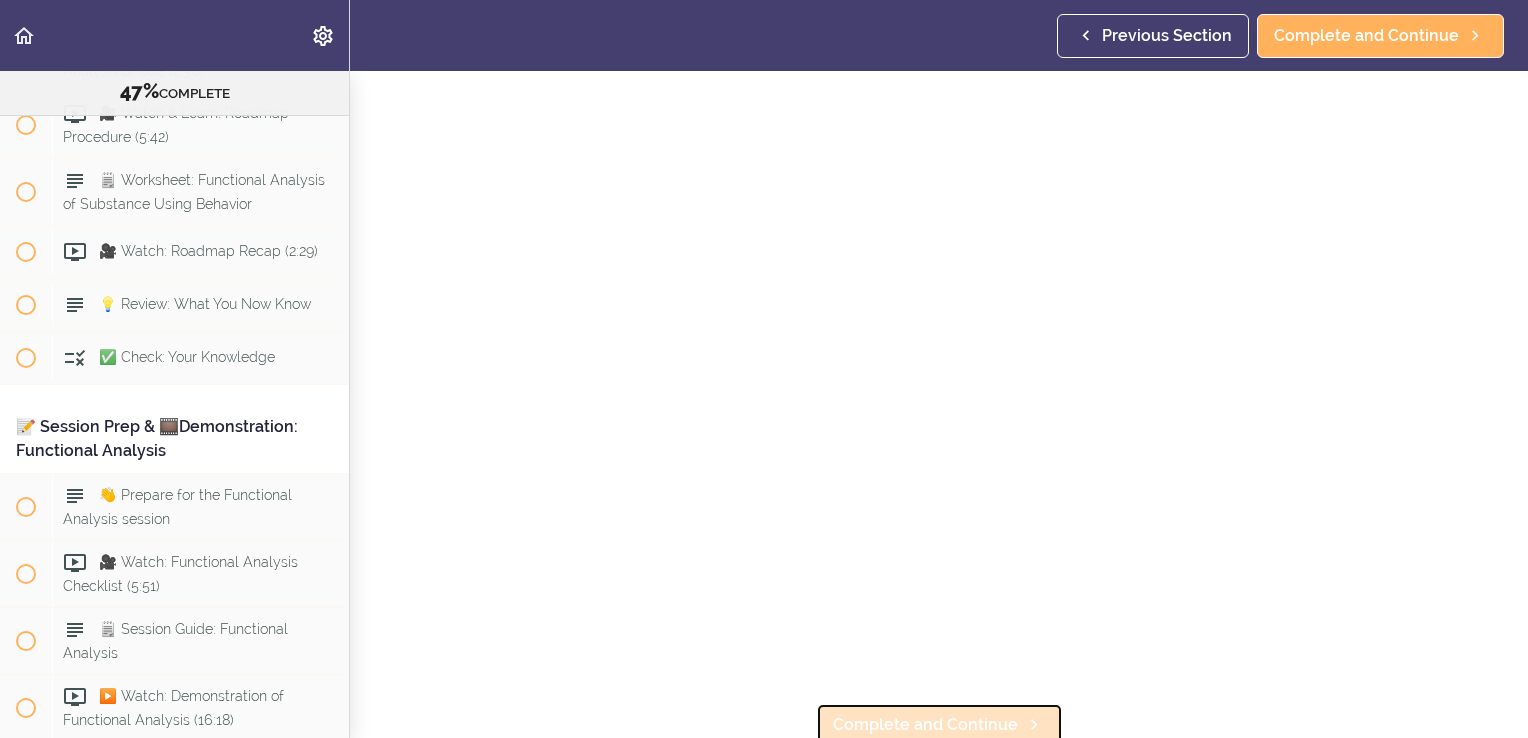 click 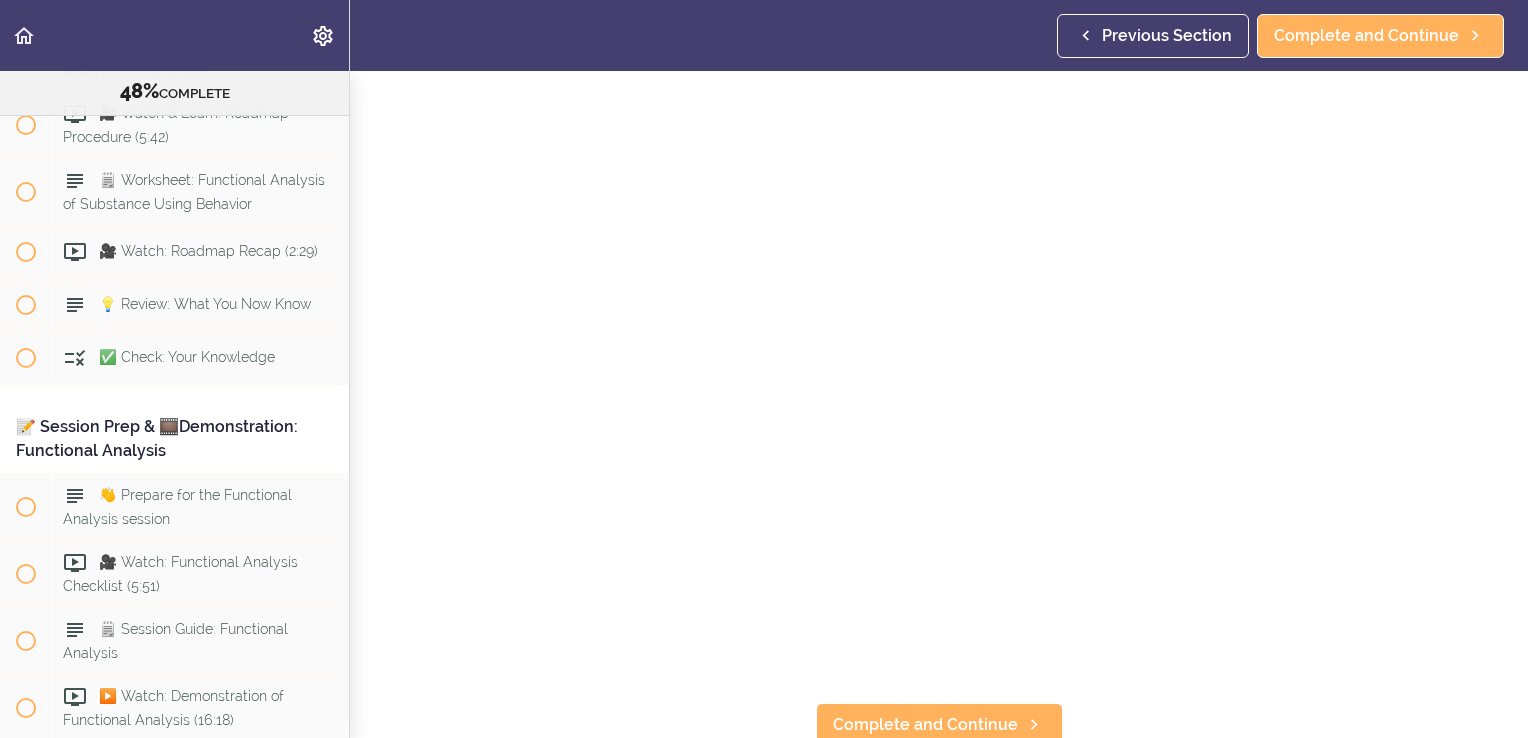 scroll, scrollTop: 0, scrollLeft: 0, axis: both 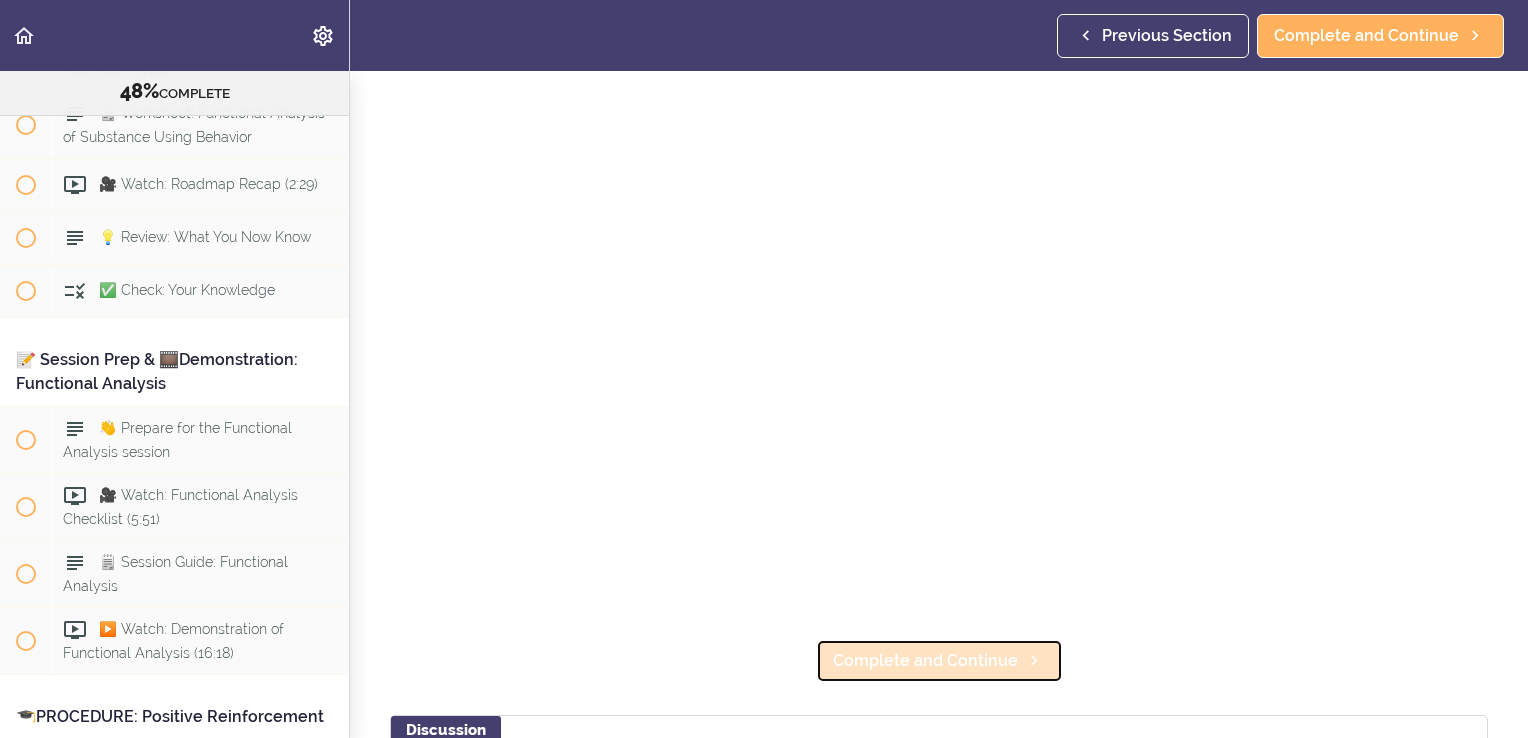 click on "Complete and Continue" at bounding box center [925, 661] 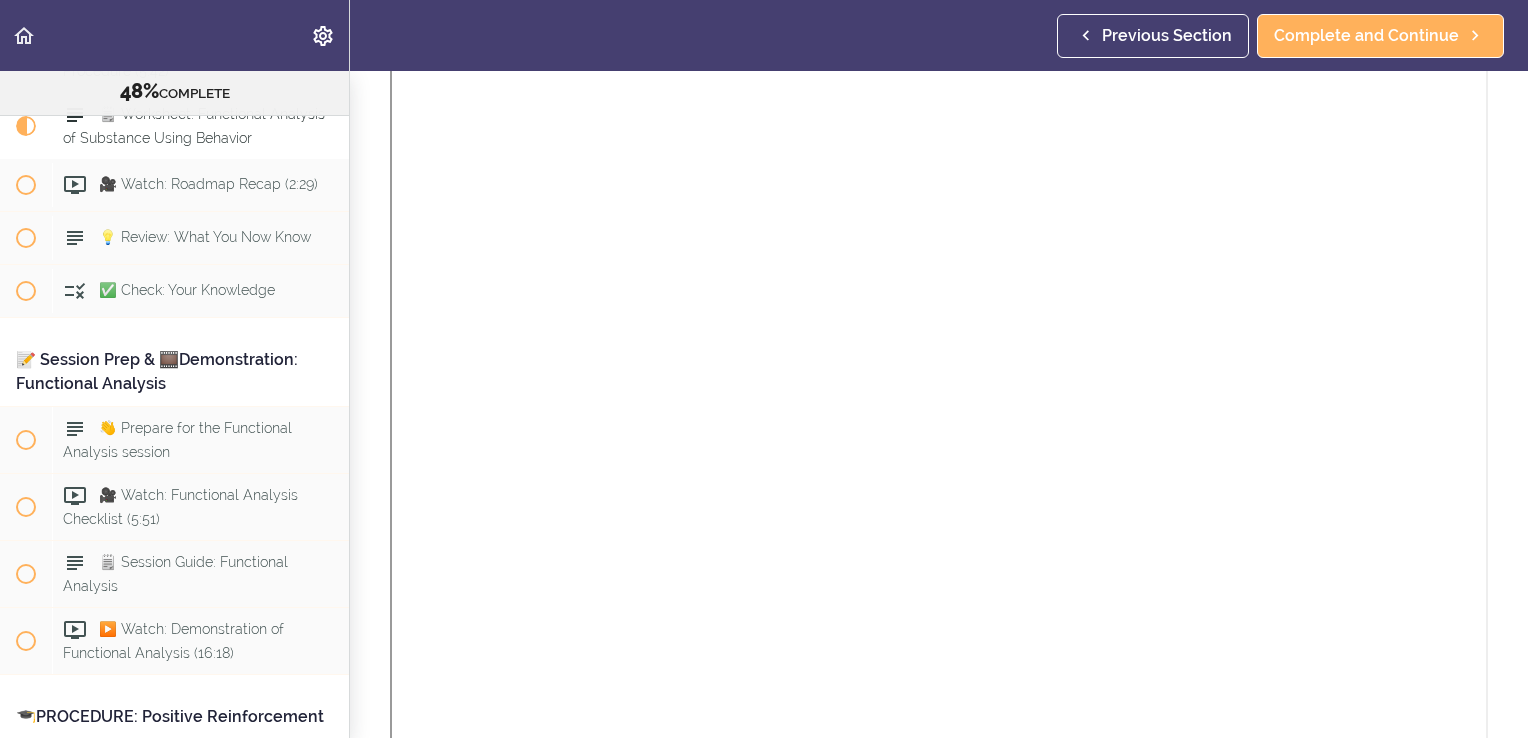 scroll, scrollTop: 0, scrollLeft: 0, axis: both 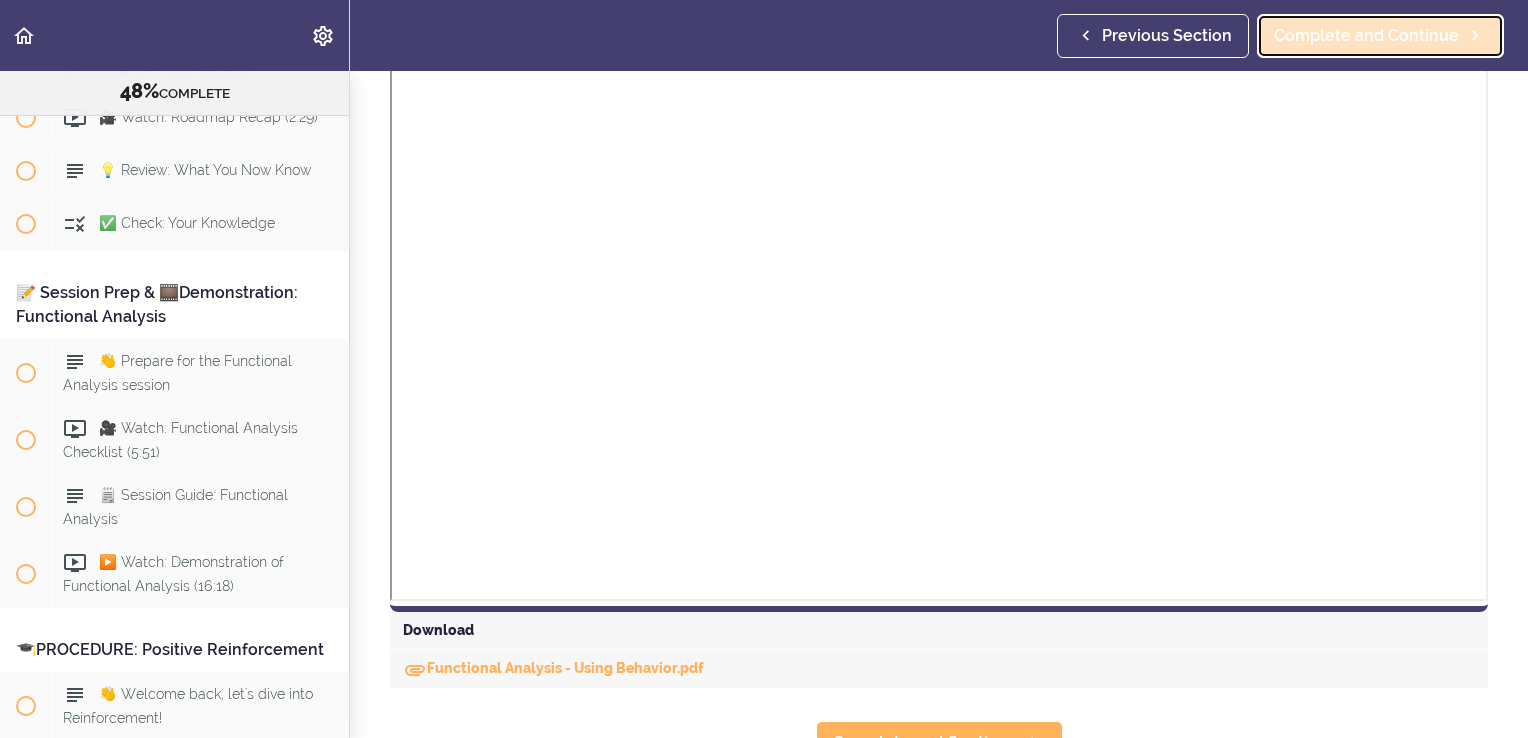 click on "Complete and Continue" at bounding box center (1380, 36) 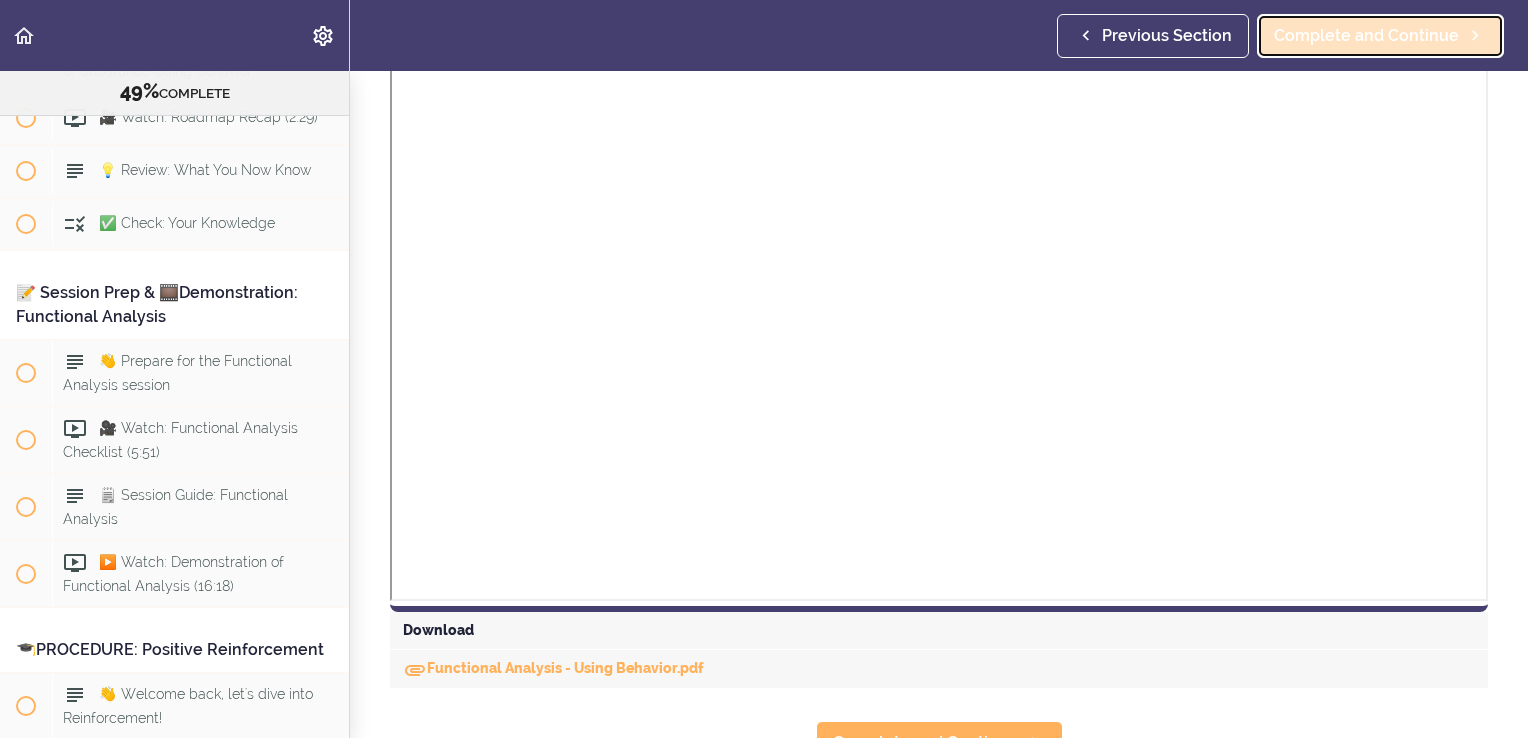 scroll, scrollTop: 76, scrollLeft: 0, axis: vertical 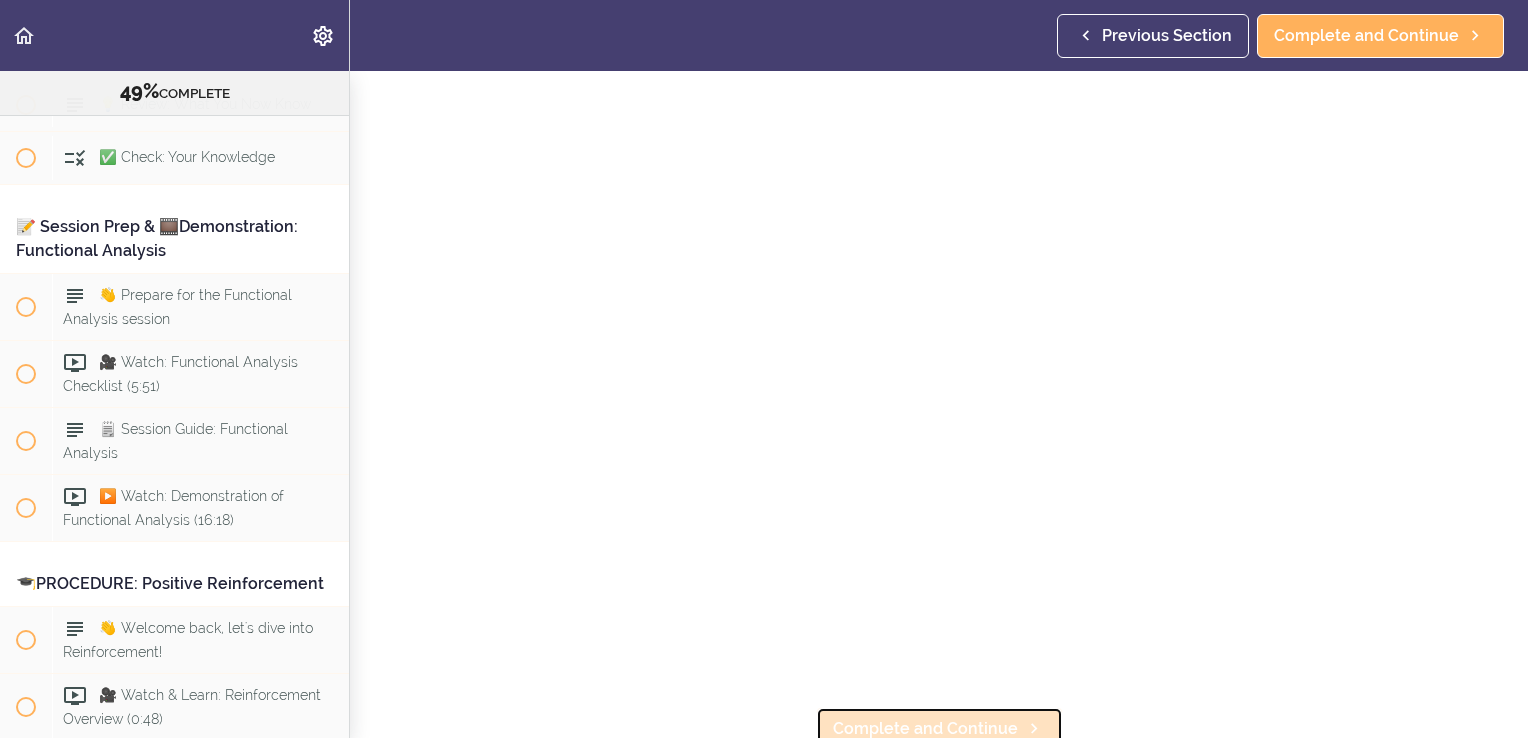 click on "Complete and Continue" at bounding box center [925, 729] 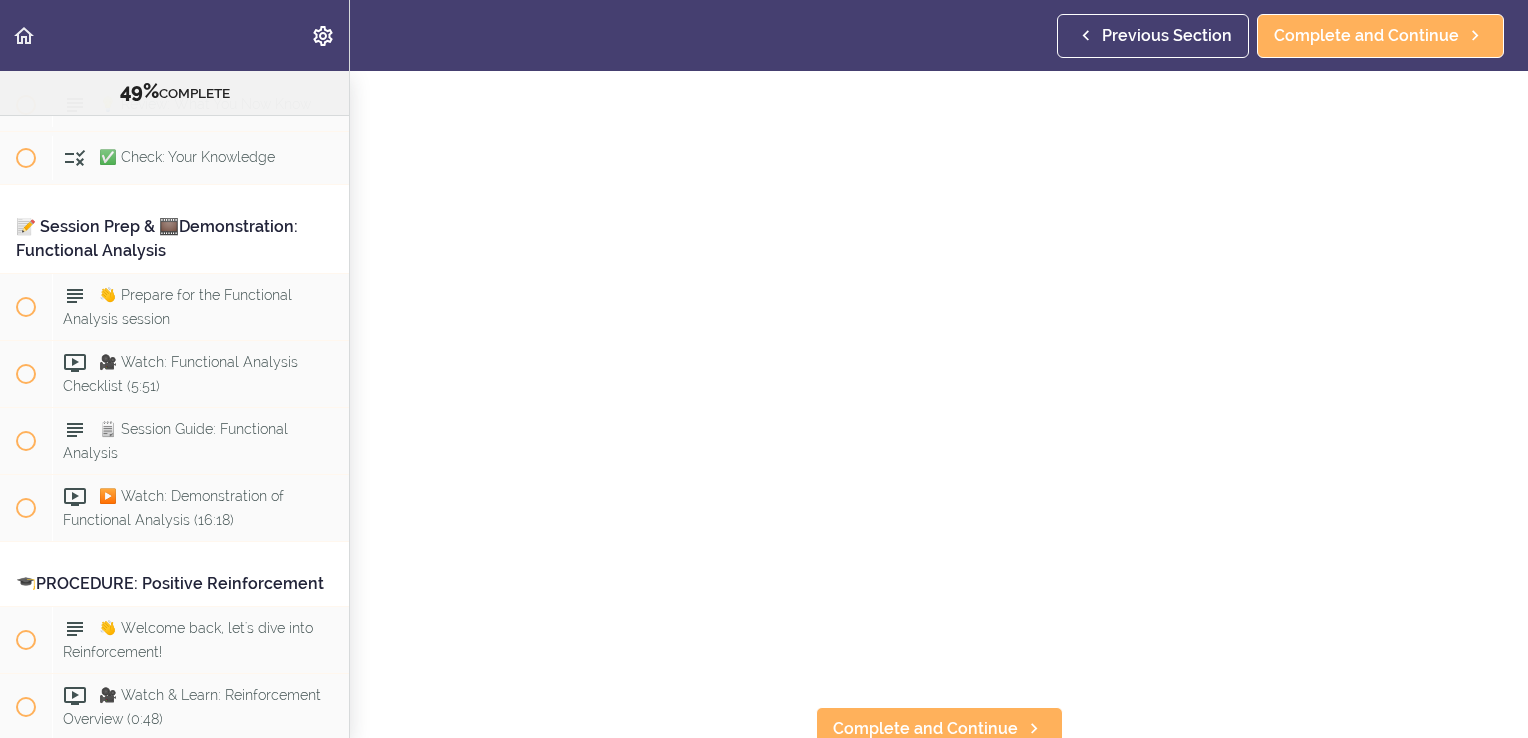 scroll, scrollTop: 0, scrollLeft: 0, axis: both 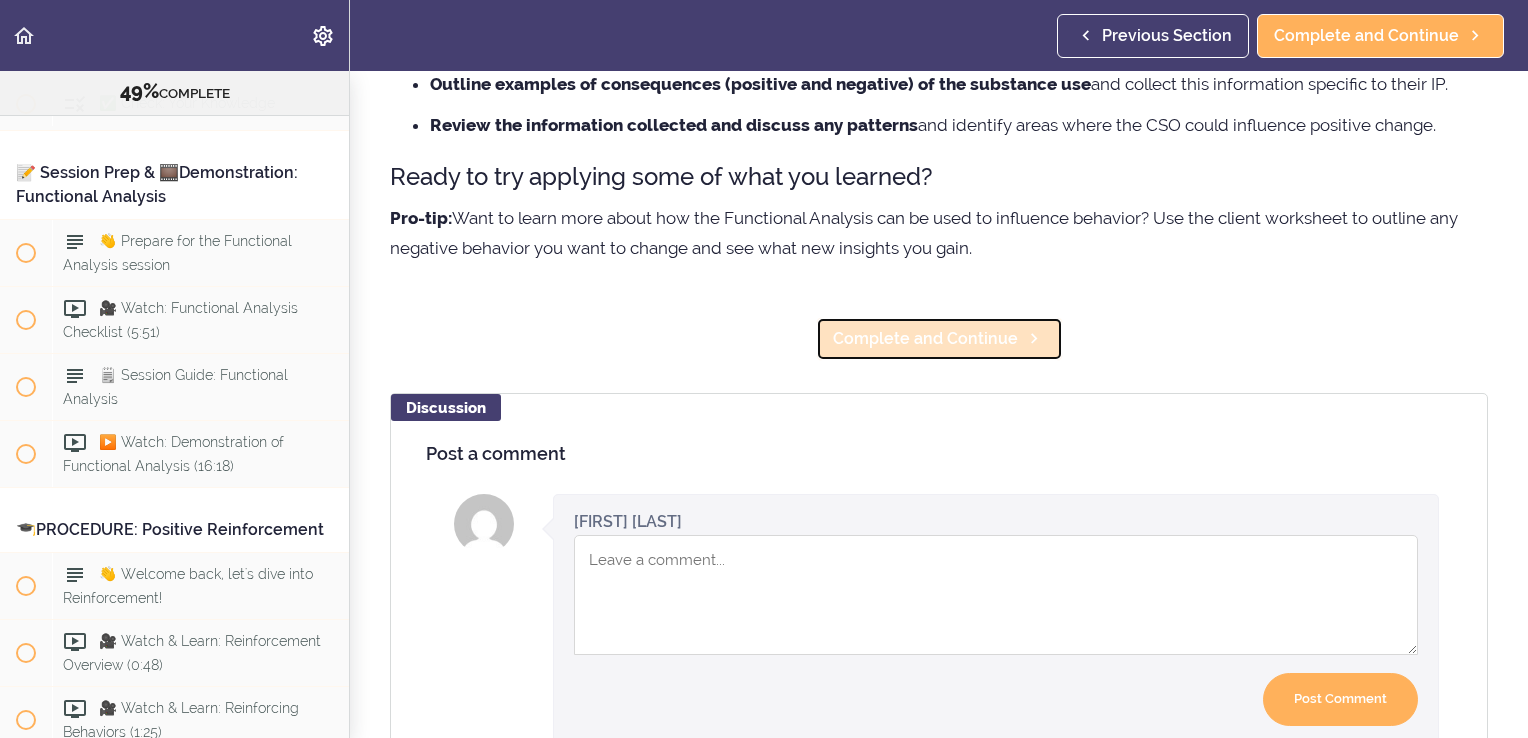 click on "Complete and Continue" at bounding box center (939, 339) 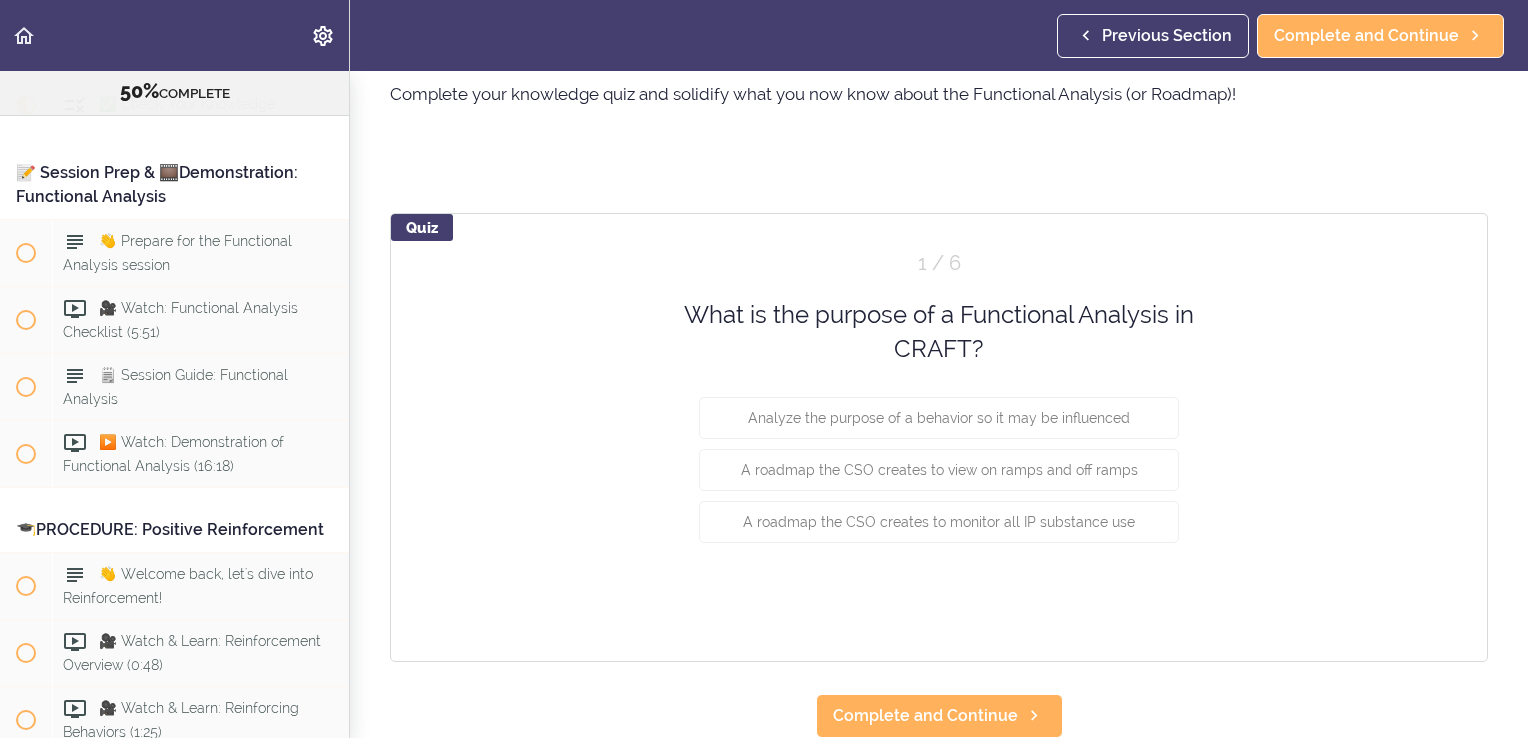scroll, scrollTop: 0, scrollLeft: 0, axis: both 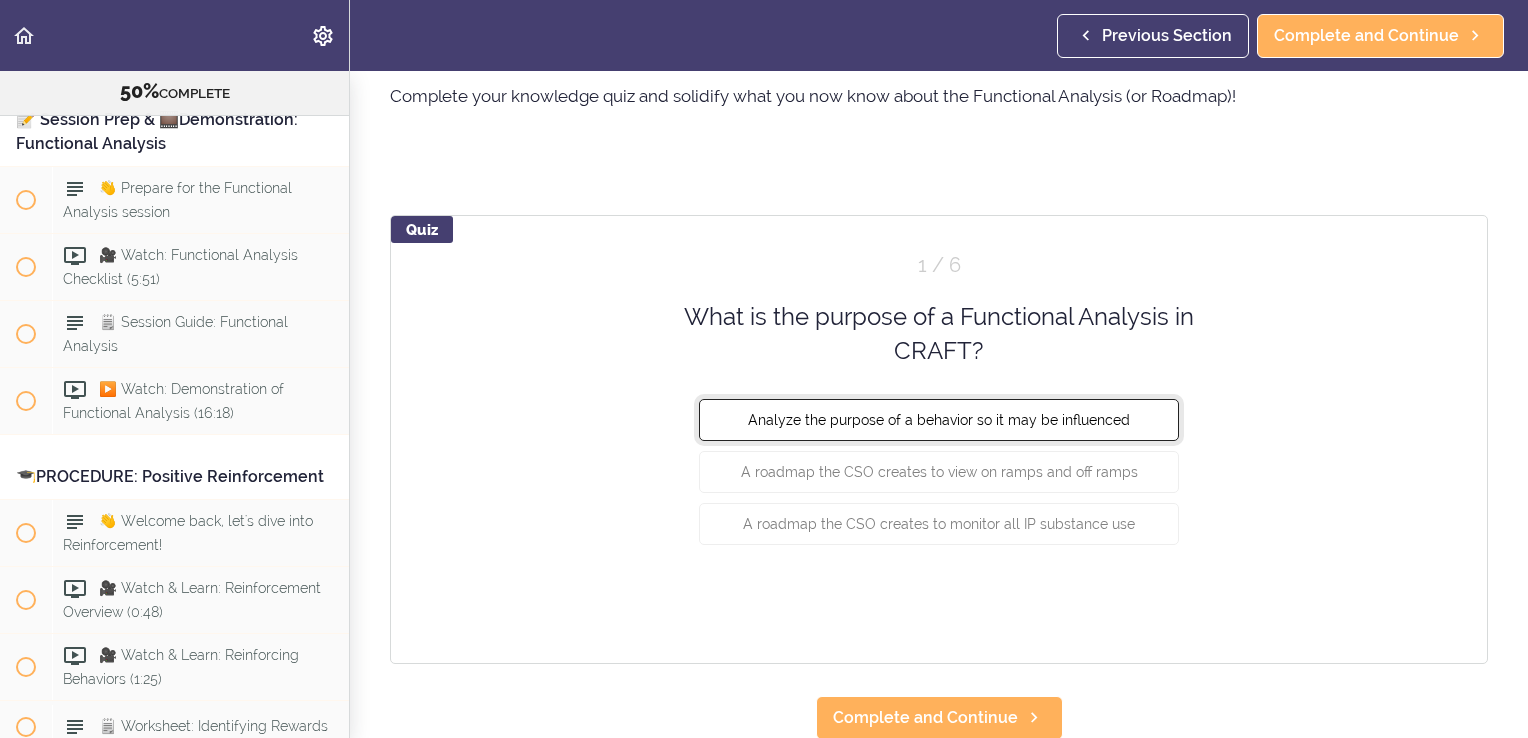 click on "Analyze the purpose of a behavior so it may be influenced" at bounding box center (939, 419) 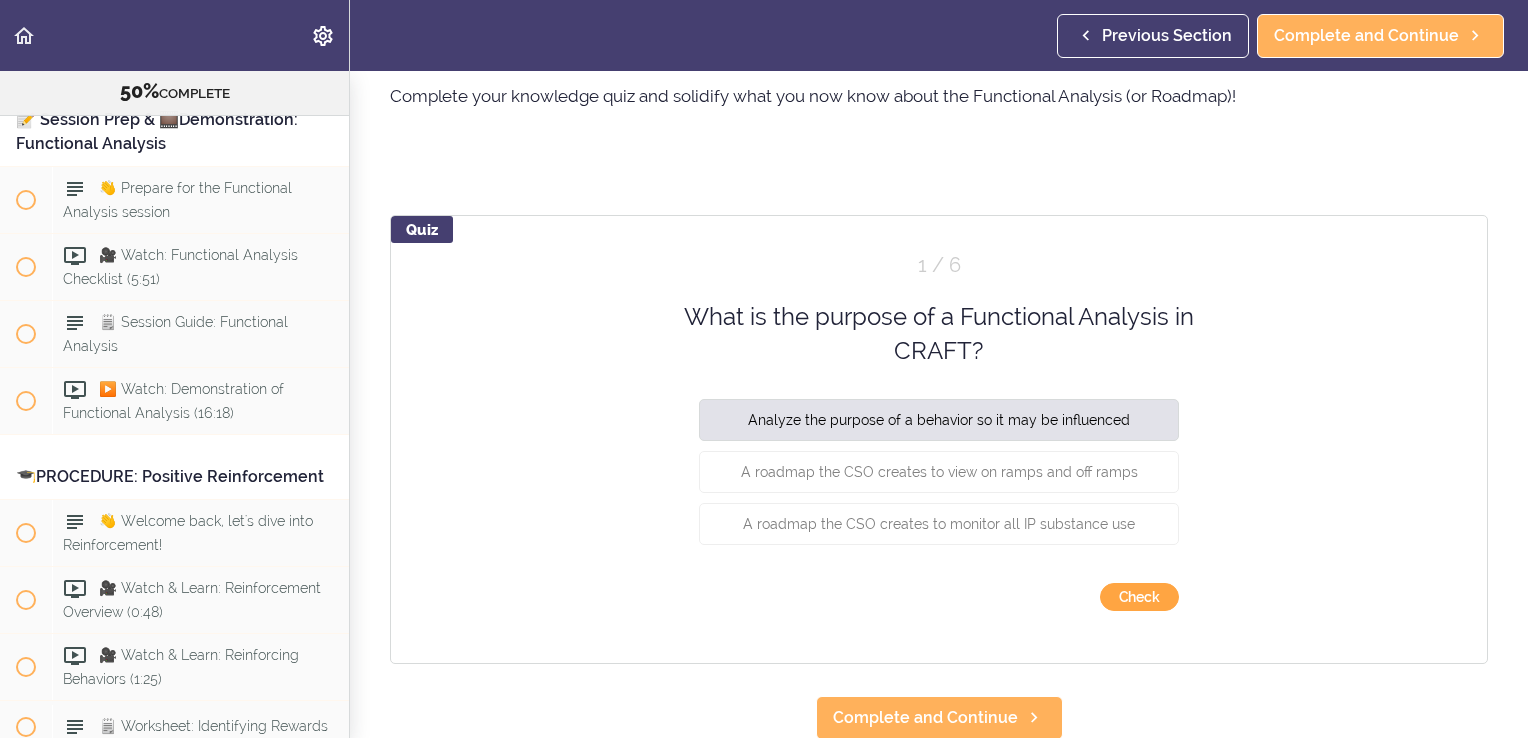 click on "Check" at bounding box center [1139, 597] 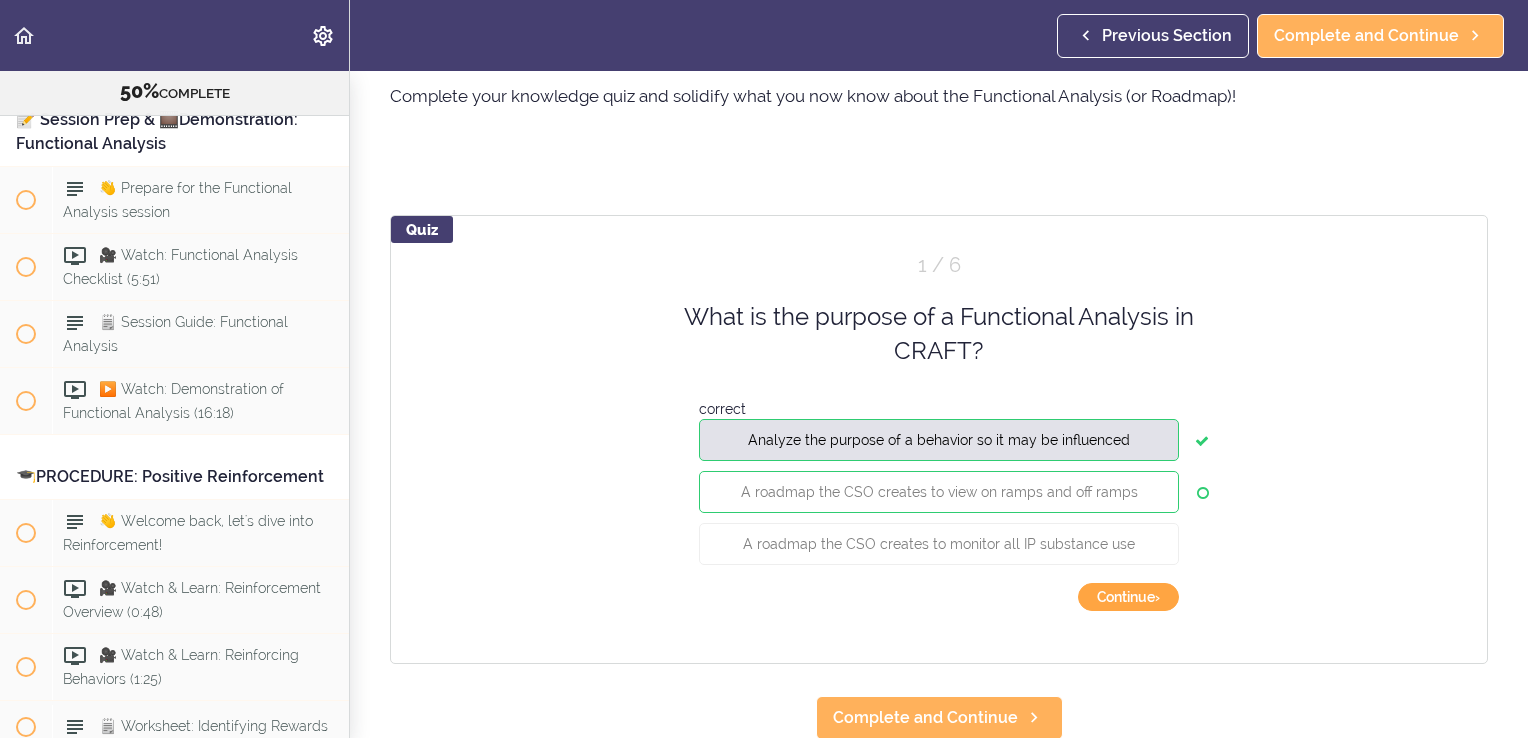 click on "Continue  ›" at bounding box center (1128, 597) 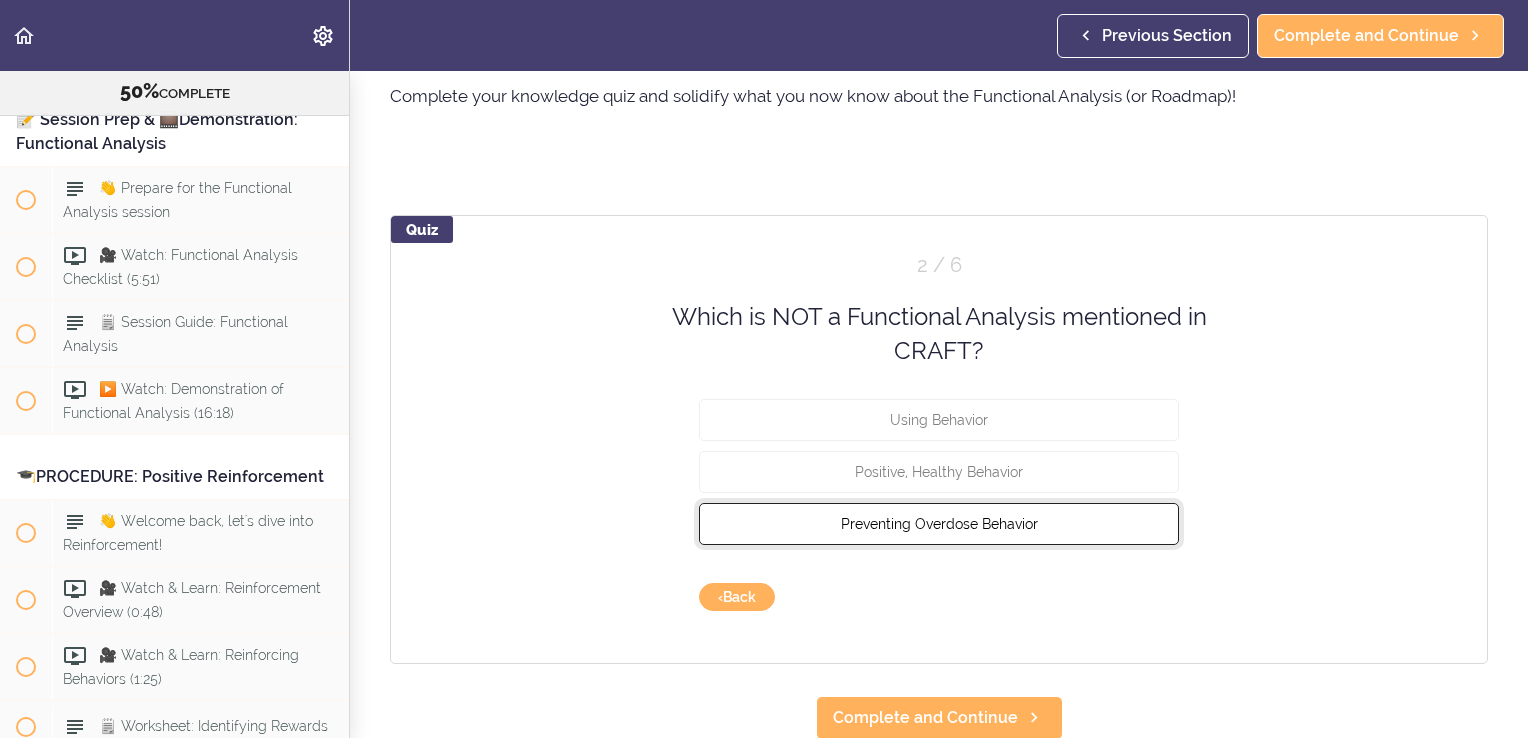 click on "Preventing Overdose Behavior" at bounding box center (939, 523) 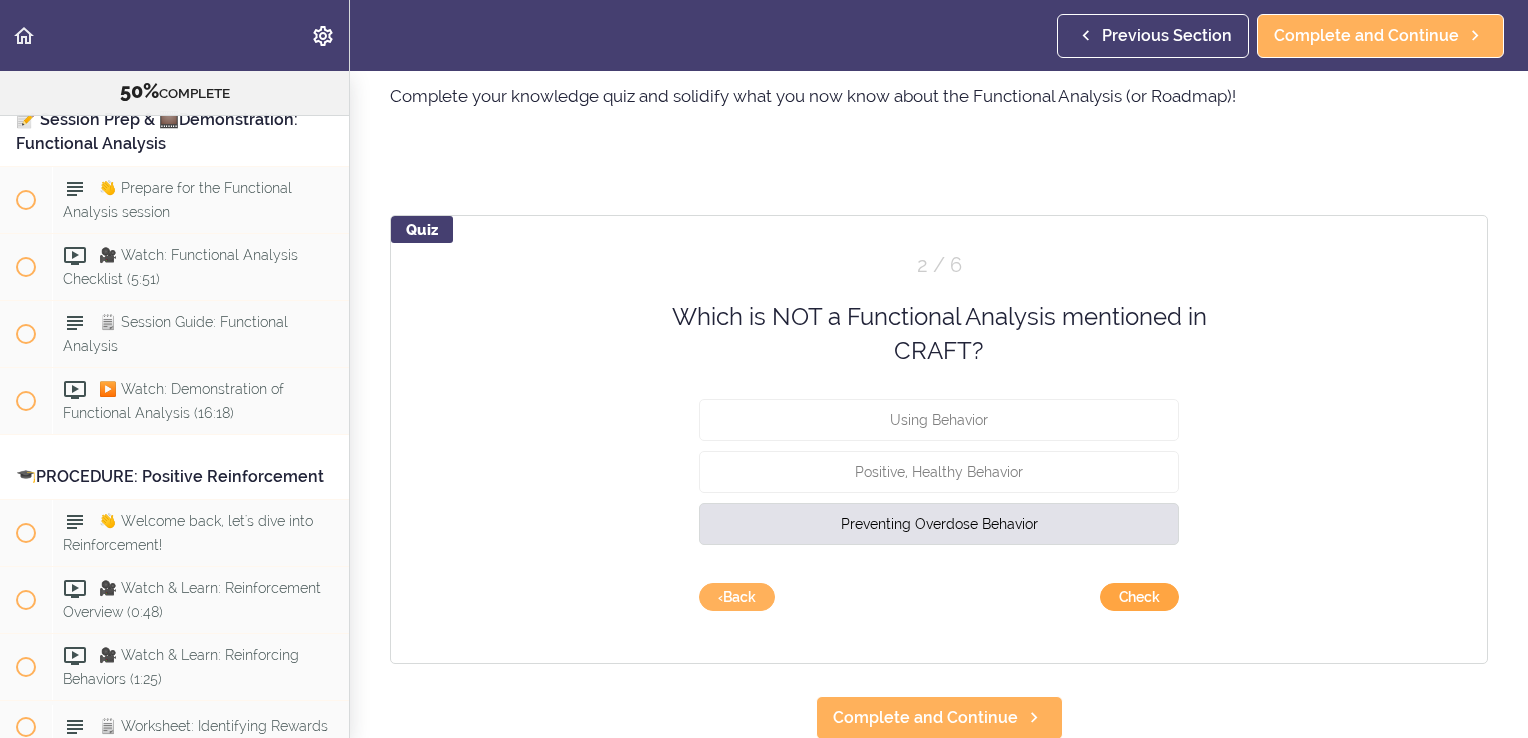 click on "Check" at bounding box center [1139, 597] 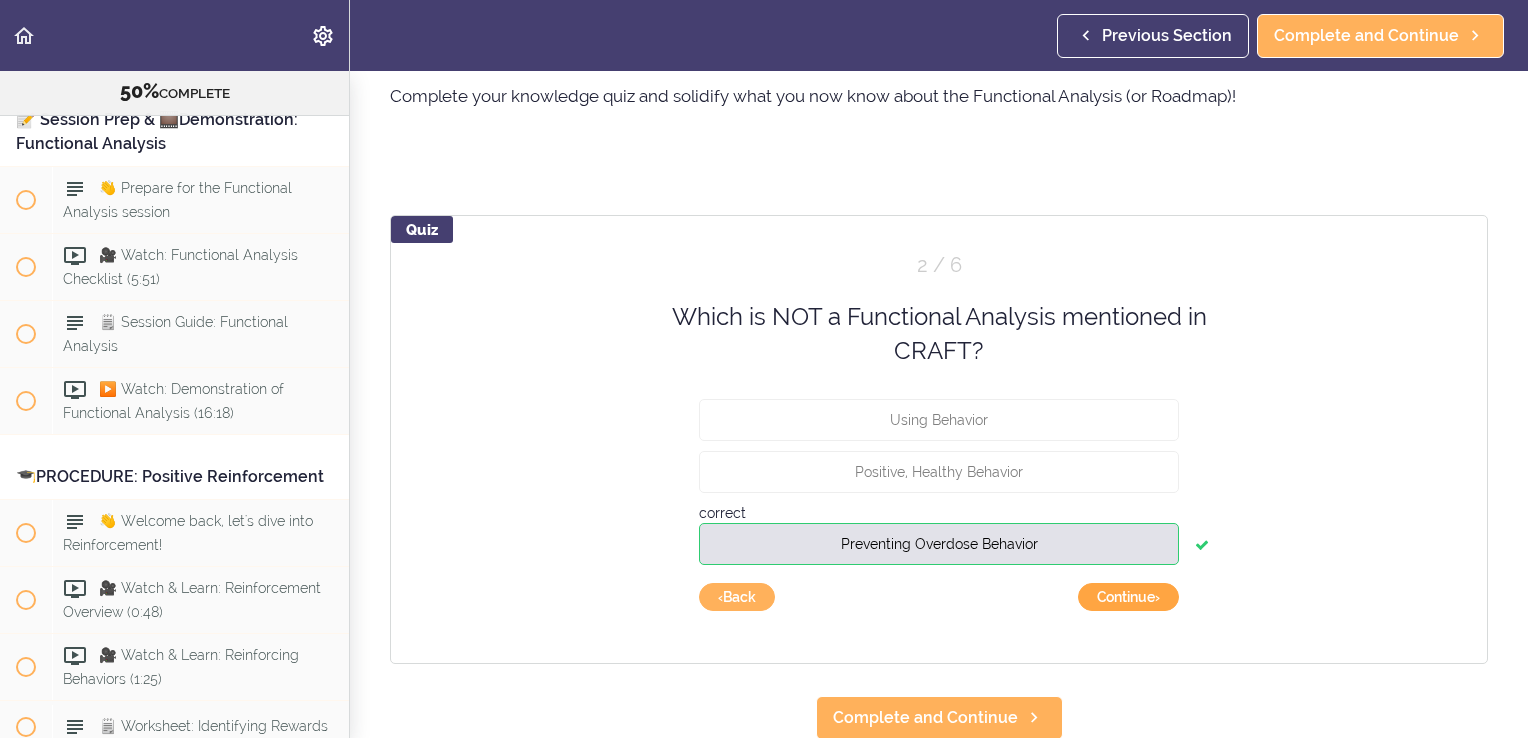 drag, startPoint x: 1124, startPoint y: 598, endPoint x: 1102, endPoint y: 594, distance: 22.36068 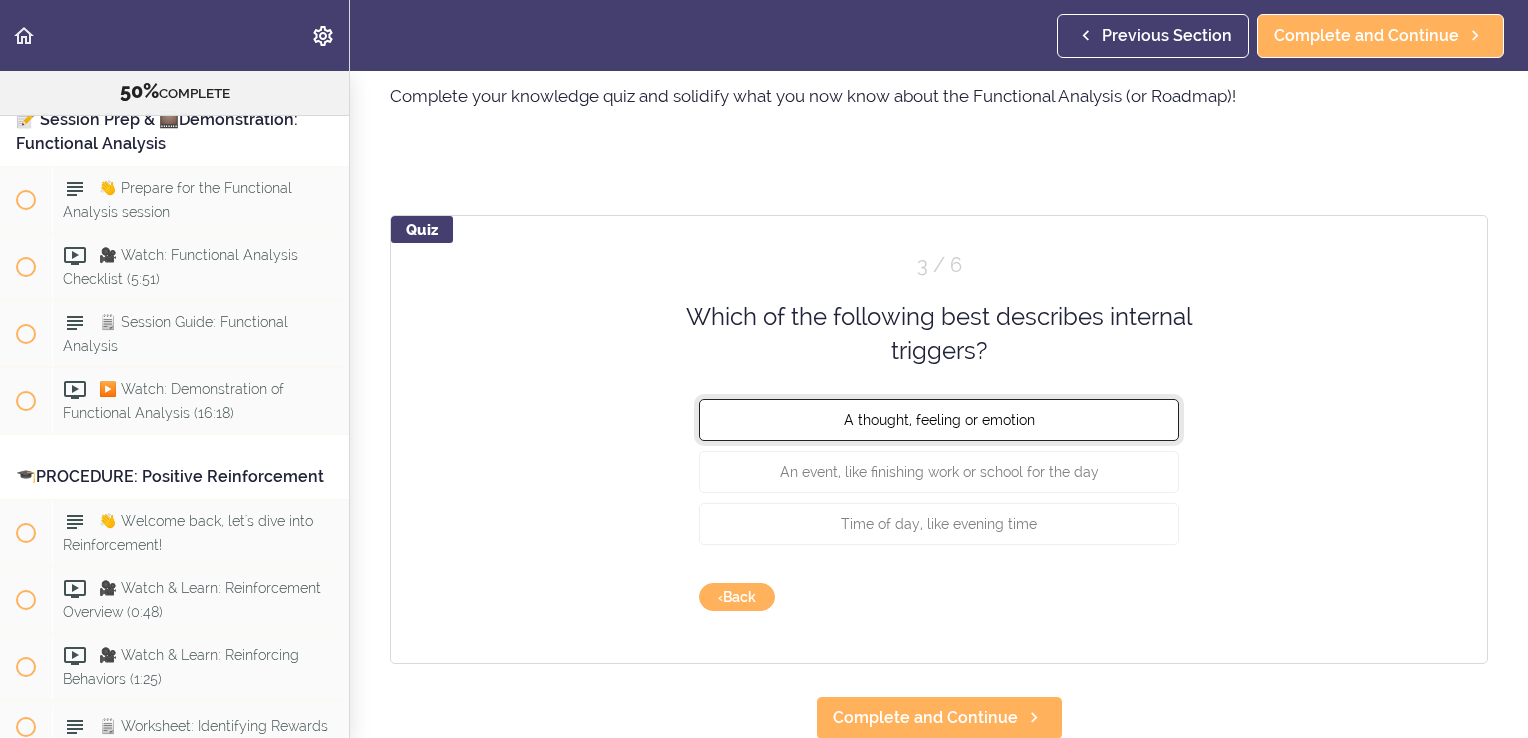click on "A thought, feeling or emotion" at bounding box center (939, 419) 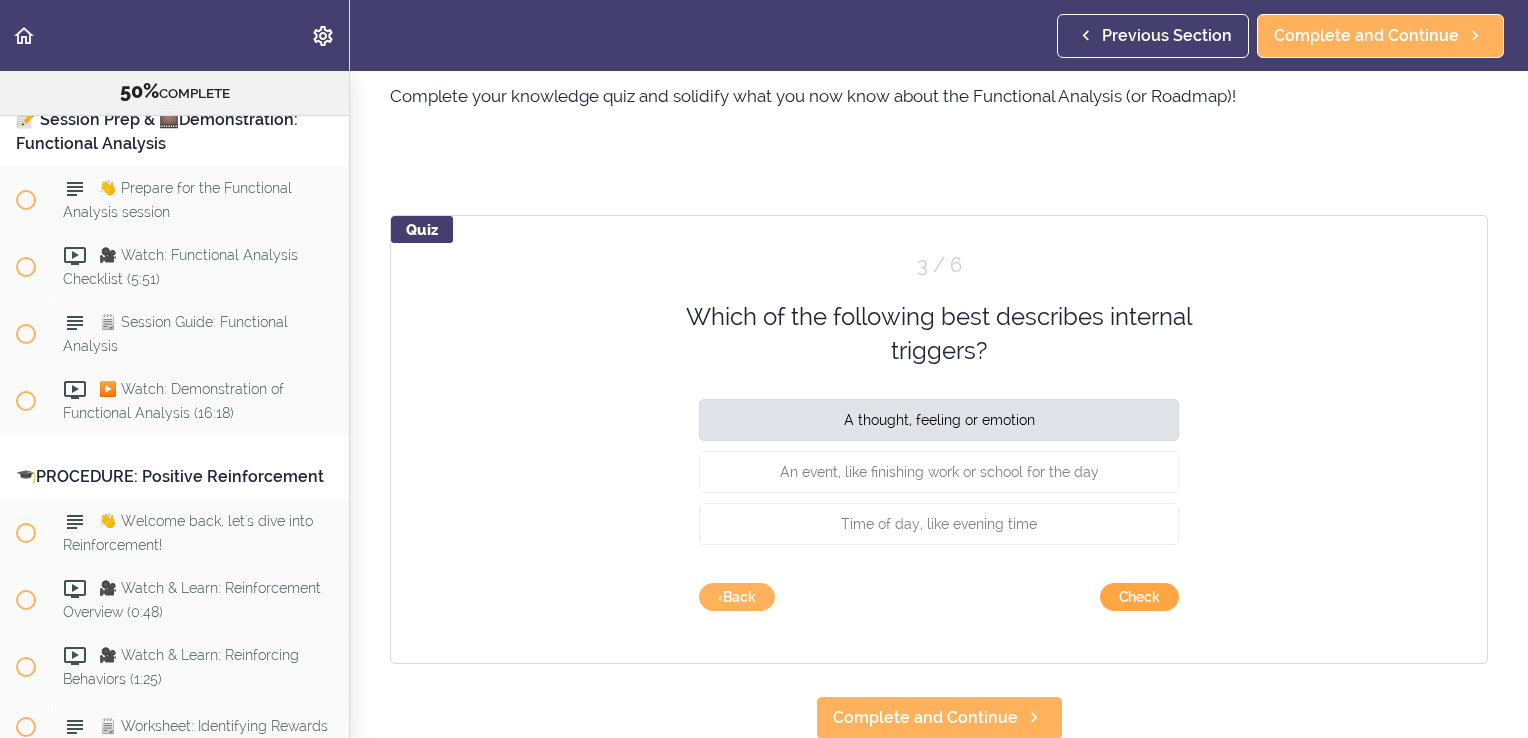 click on "Check" at bounding box center [1139, 597] 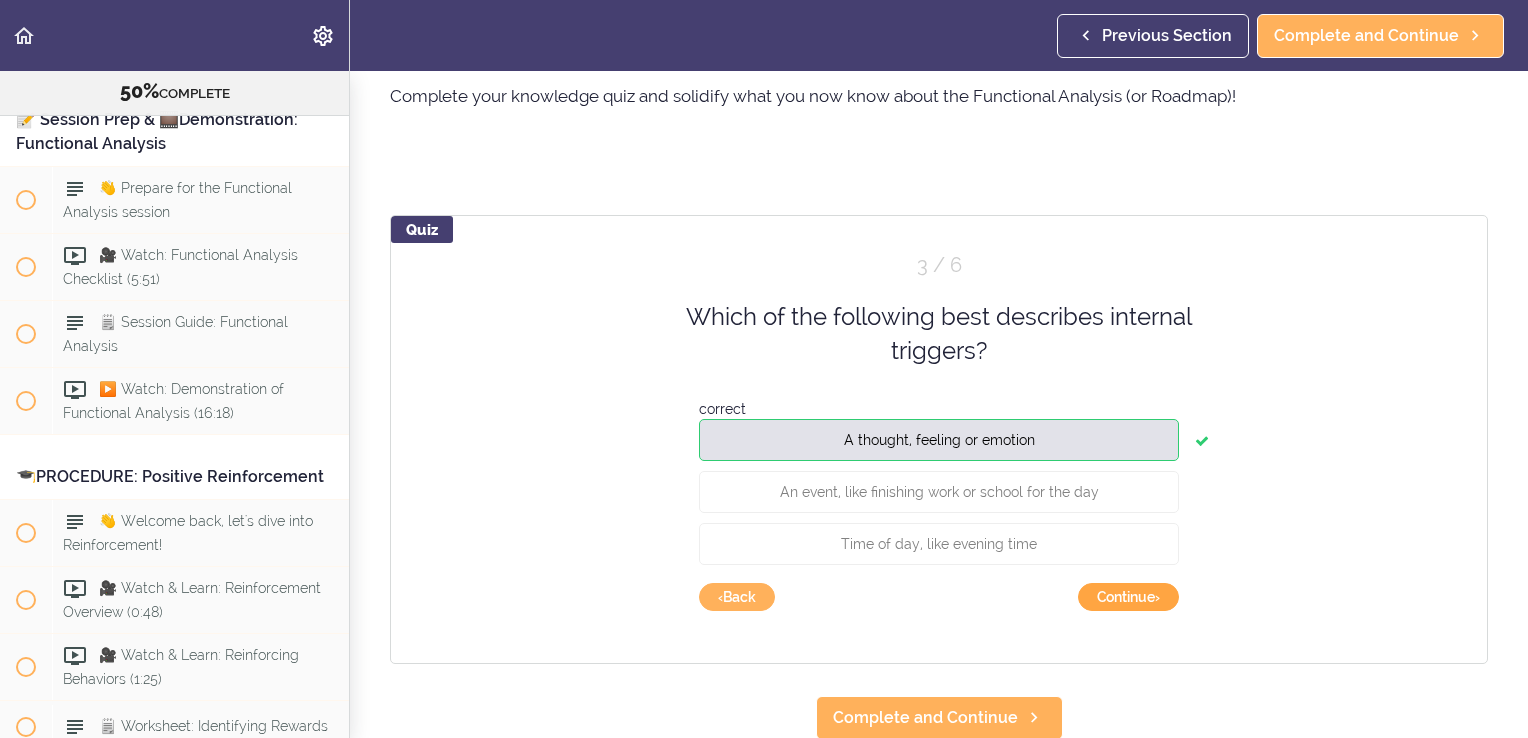 drag, startPoint x: 1121, startPoint y: 588, endPoint x: 1116, endPoint y: 602, distance: 14.866069 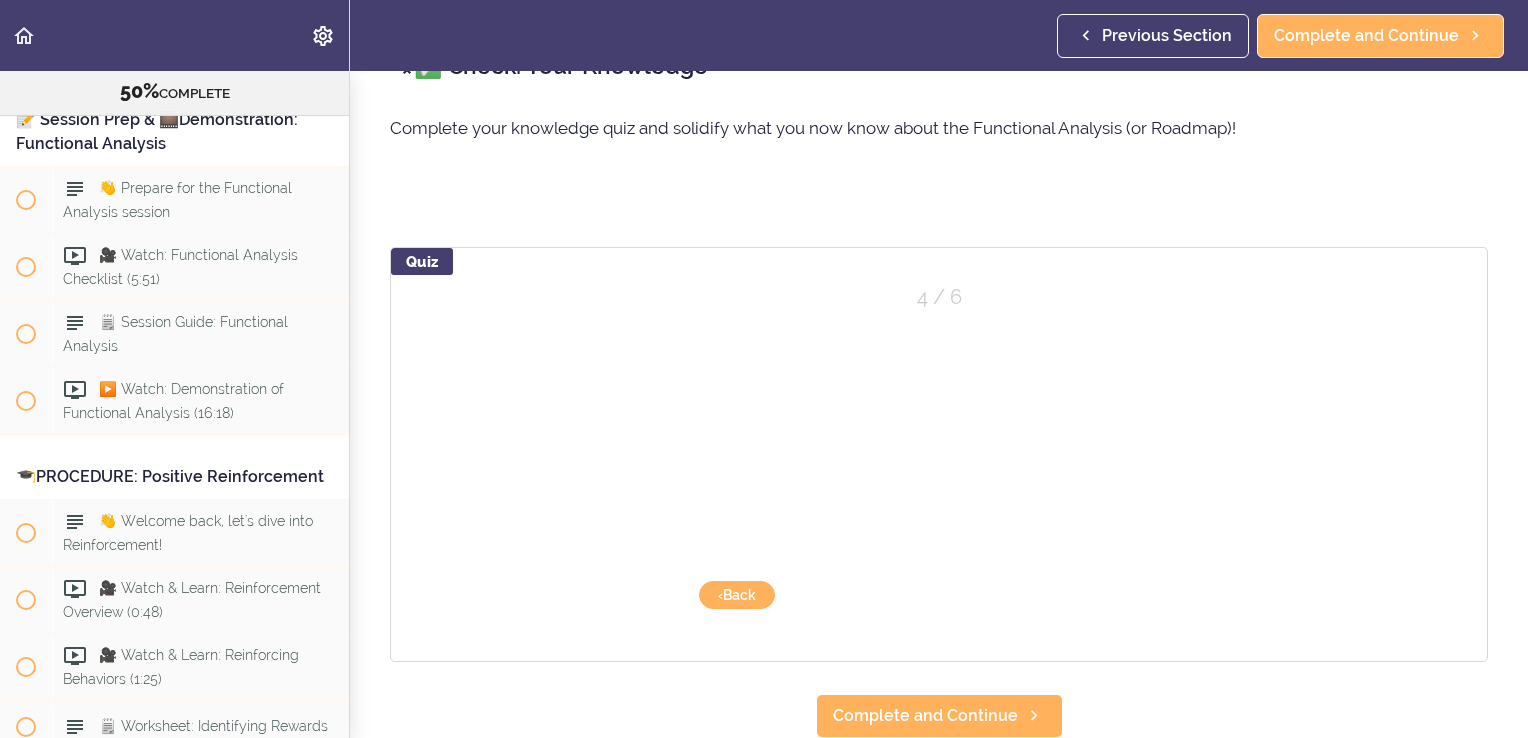 scroll, scrollTop: 61, scrollLeft: 0, axis: vertical 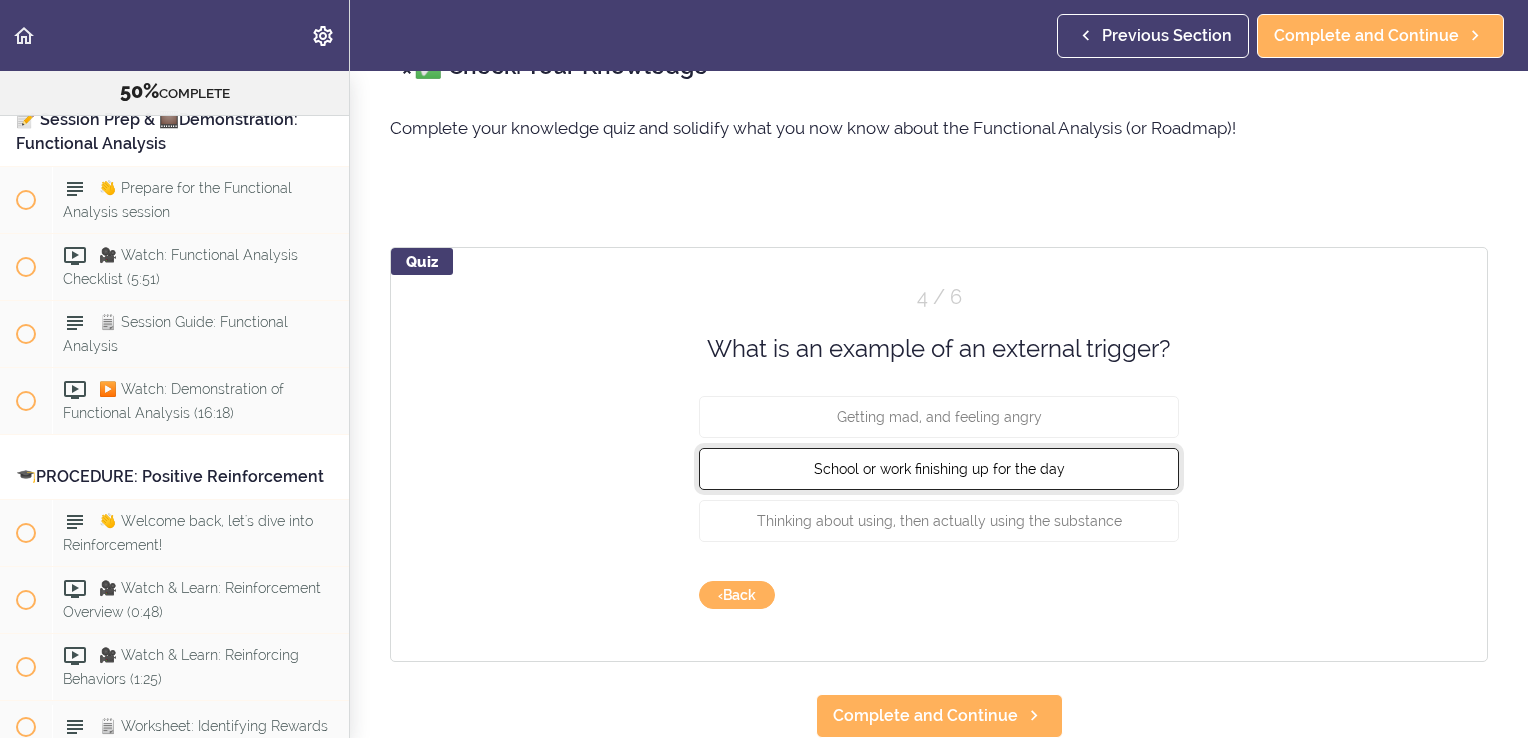 click on "School or work finishing up for the day" at bounding box center [939, 469] 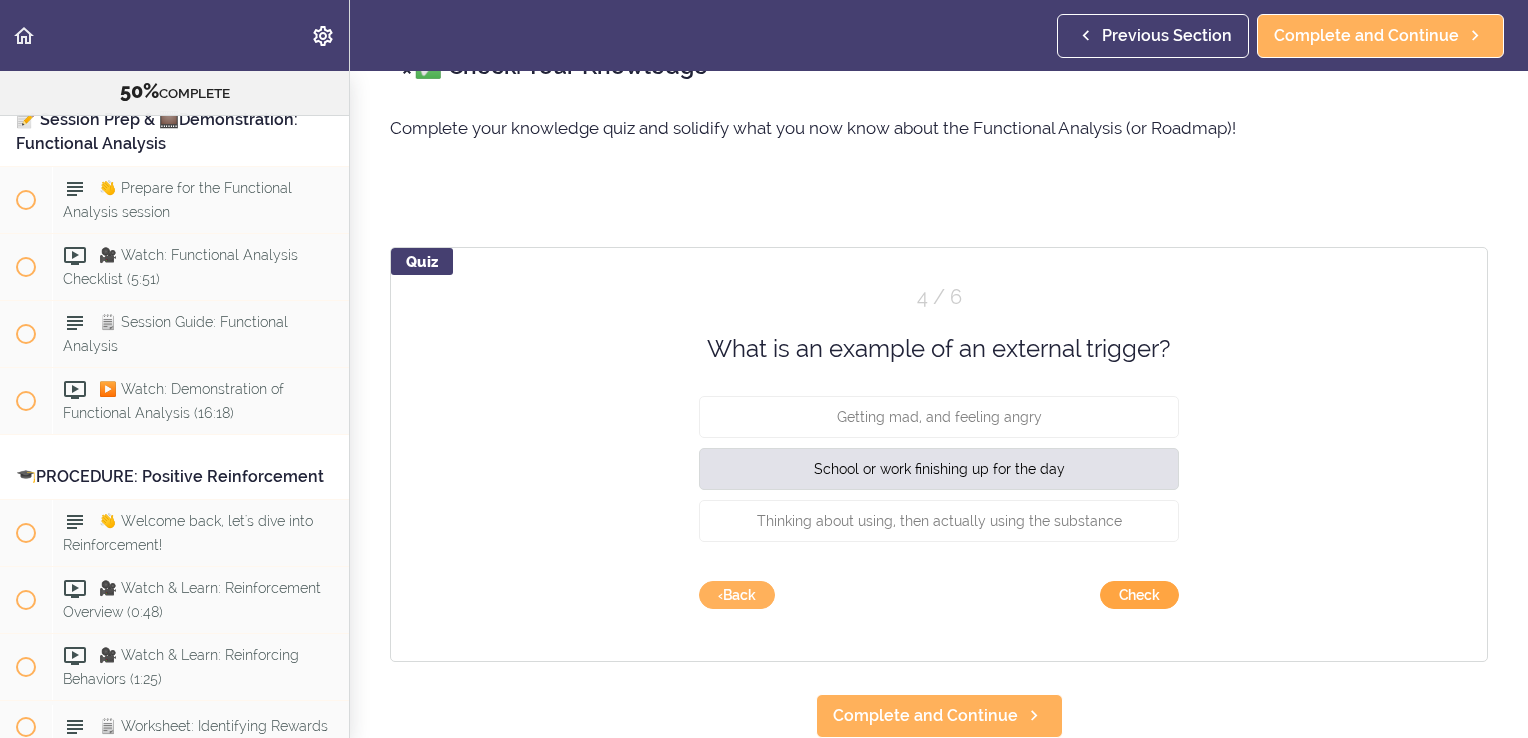 click on "Check" at bounding box center (1139, 595) 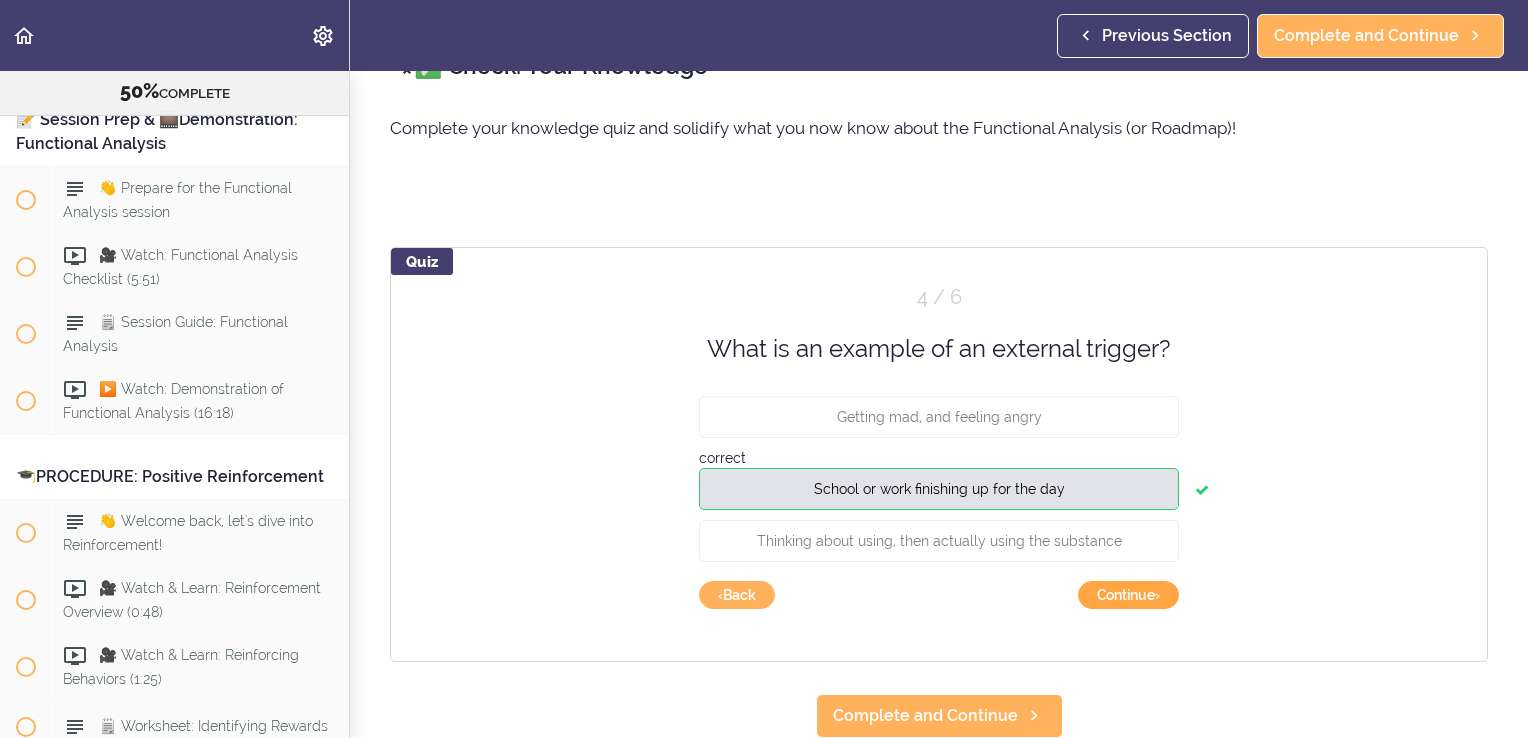 click on "Continue  ›" at bounding box center (1128, 595) 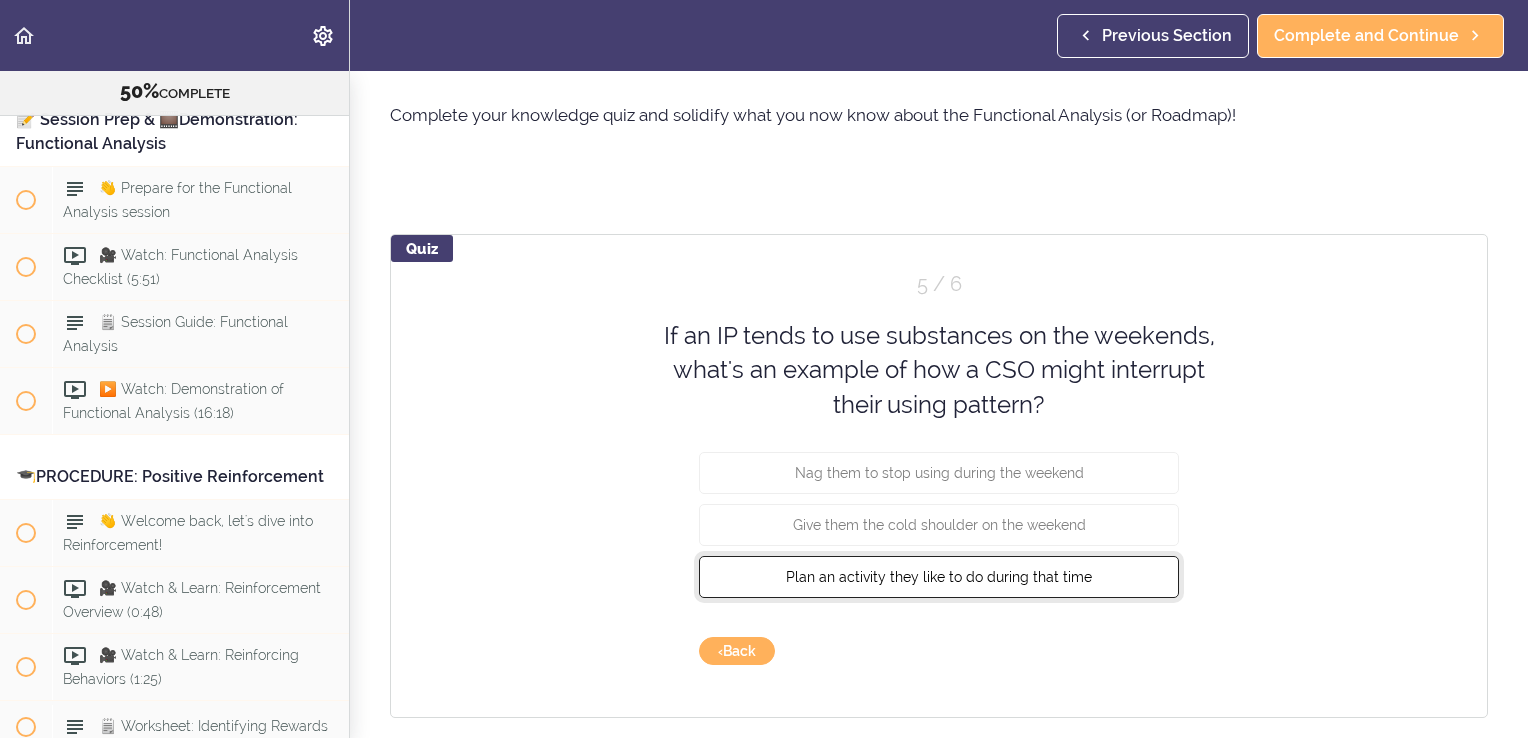 click on "Plan an activity they like to do during that time" at bounding box center (939, 577) 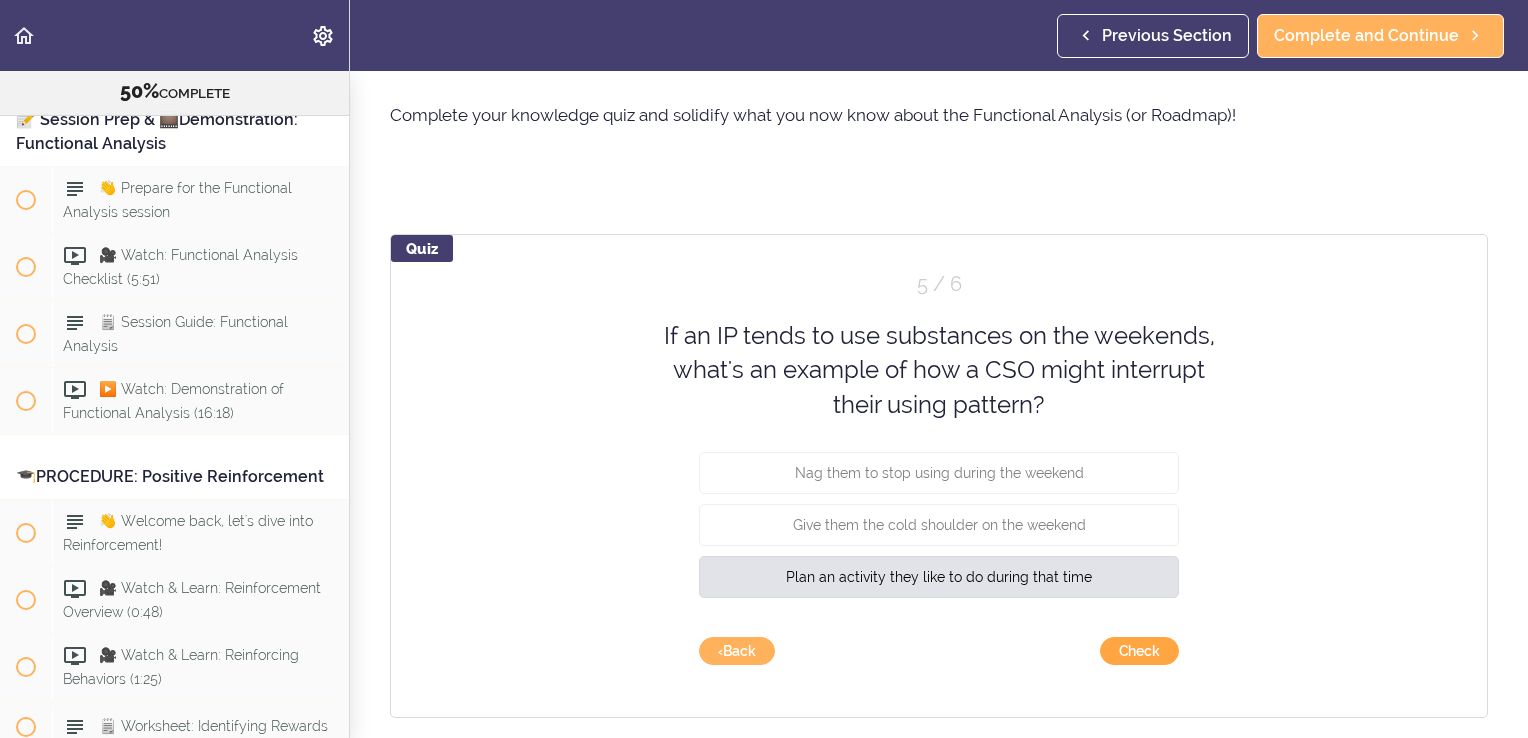 click on "Check" at bounding box center [1139, 651] 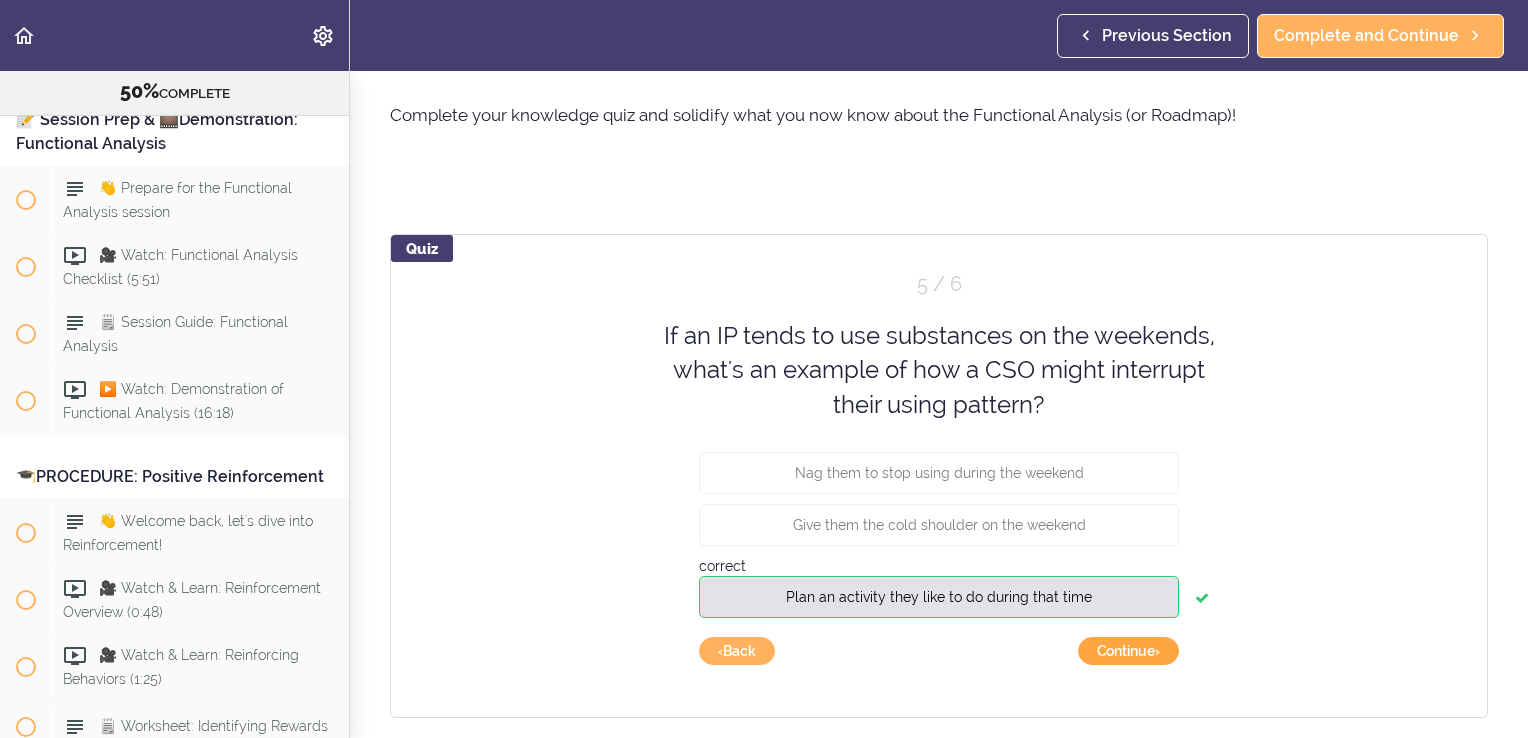 click on "Continue  ›" at bounding box center [1128, 651] 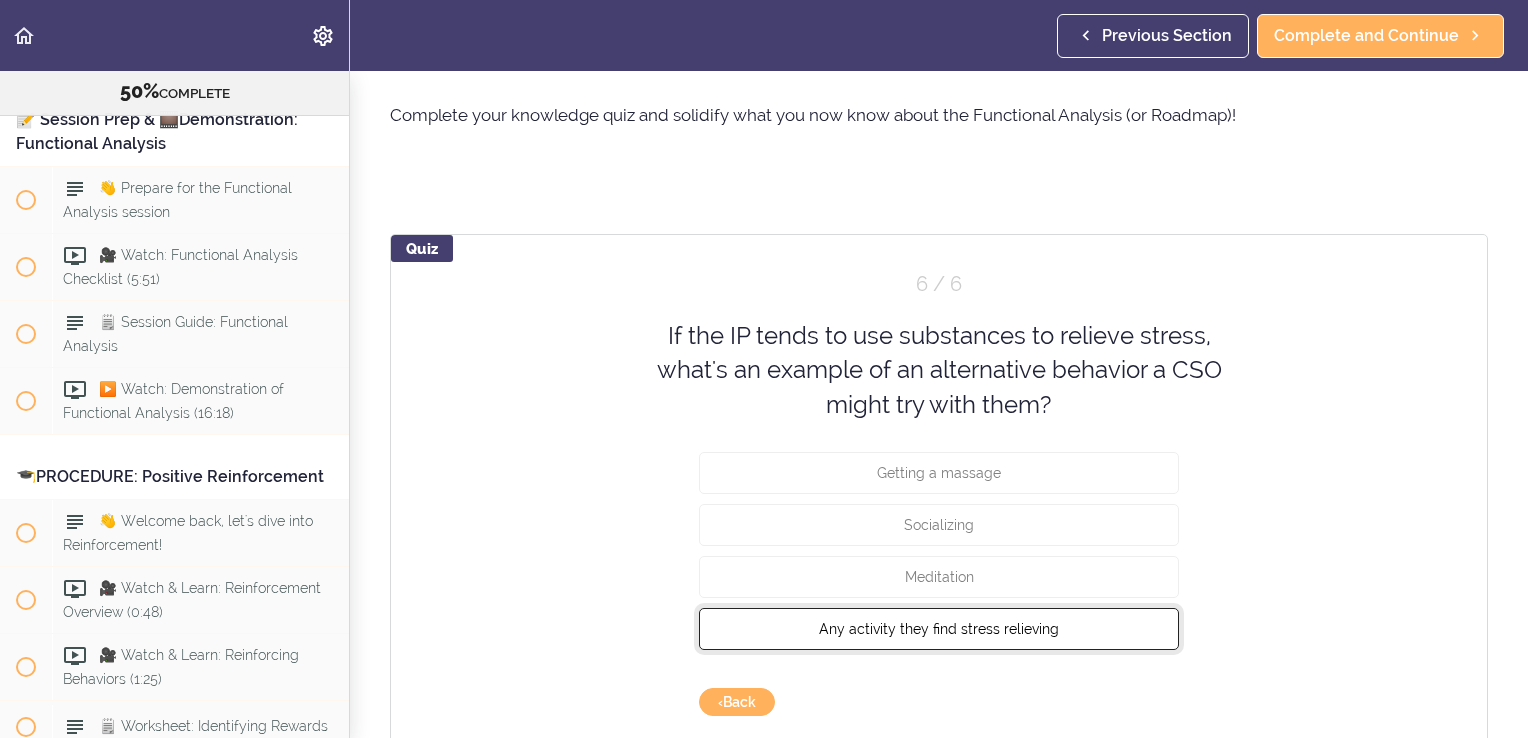 click on "Any activity they find stress relieving" at bounding box center (939, 629) 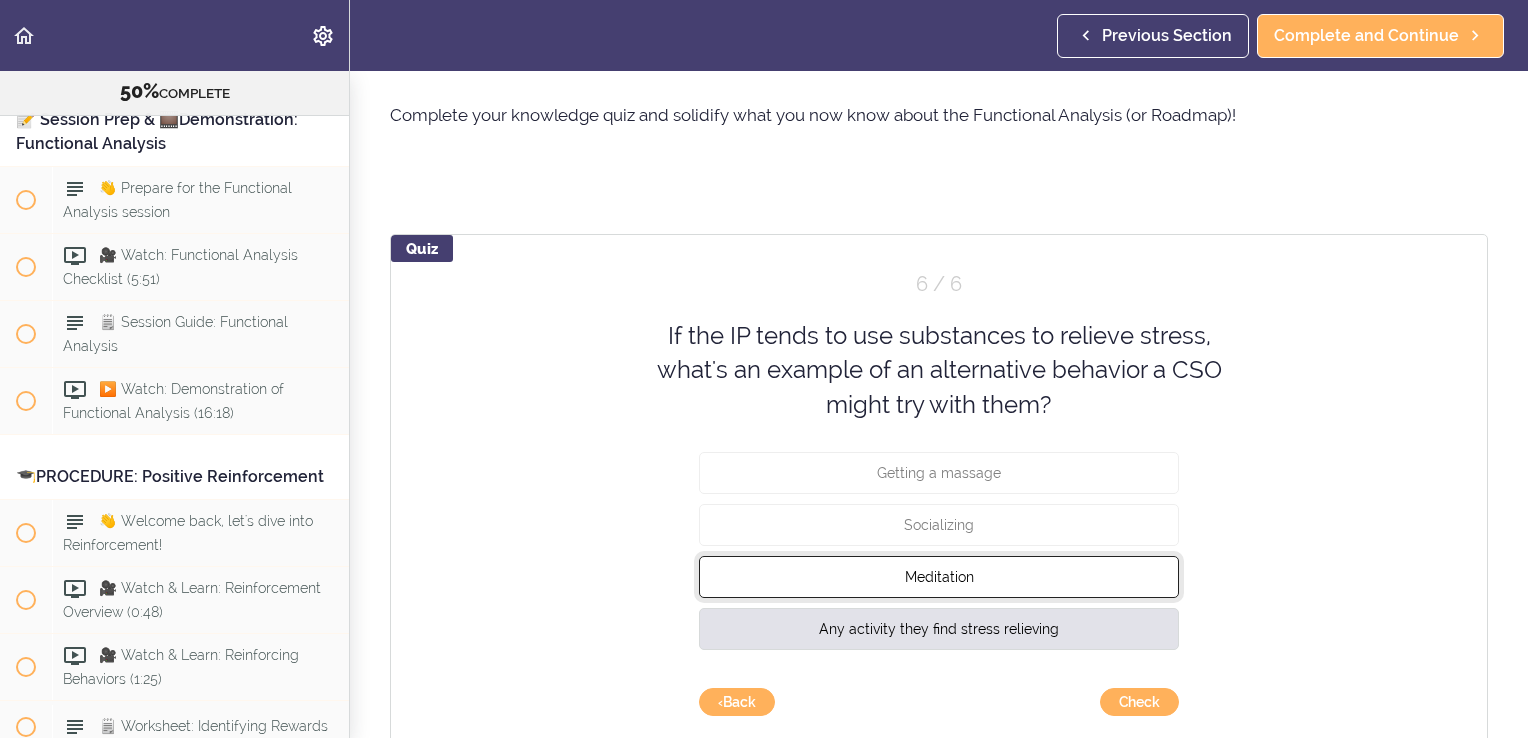 click on "Meditation" at bounding box center (939, 577) 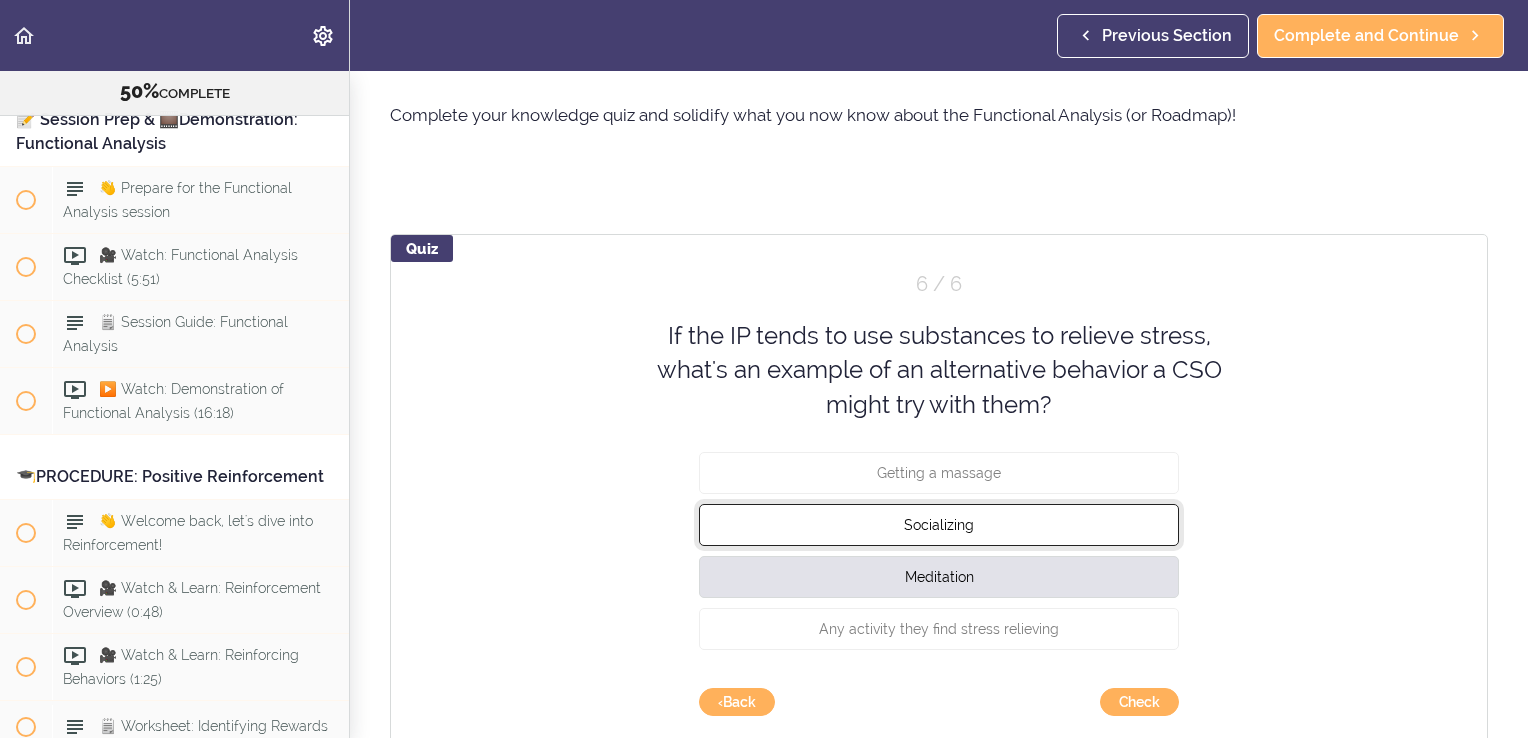 click on "Socializing" at bounding box center [939, 525] 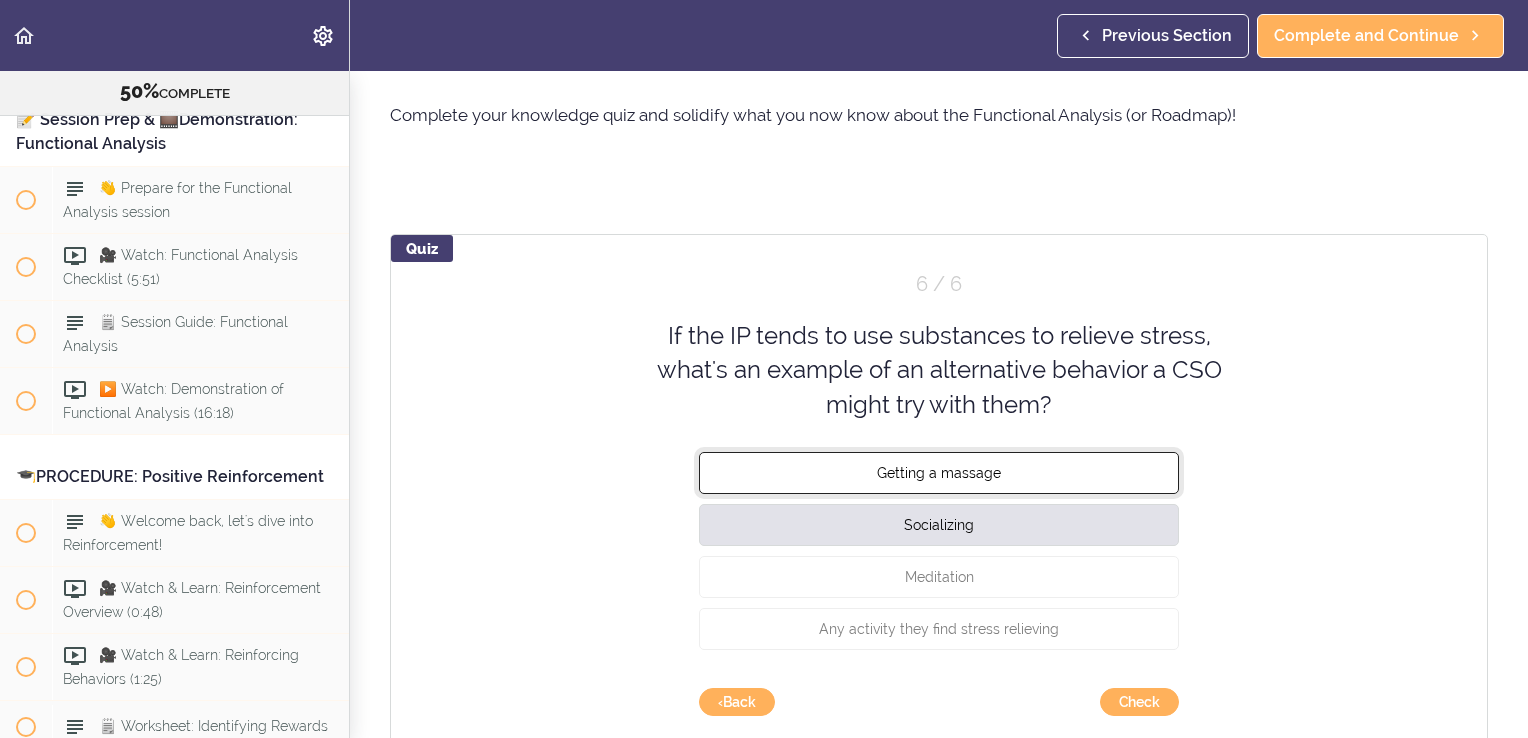 click on "Getting a massage" at bounding box center [939, 473] 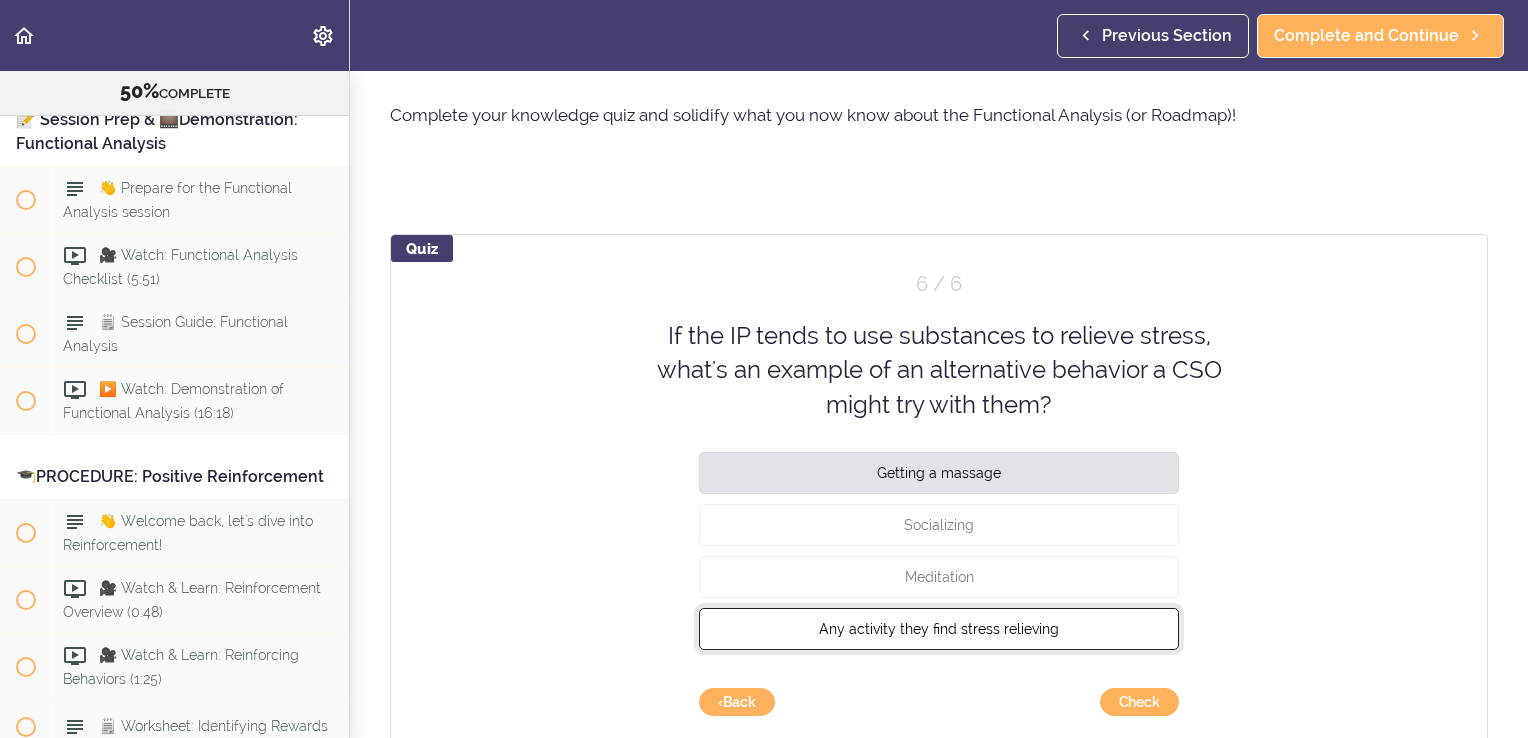 click on "Any activity they find stress relieving" at bounding box center (939, 629) 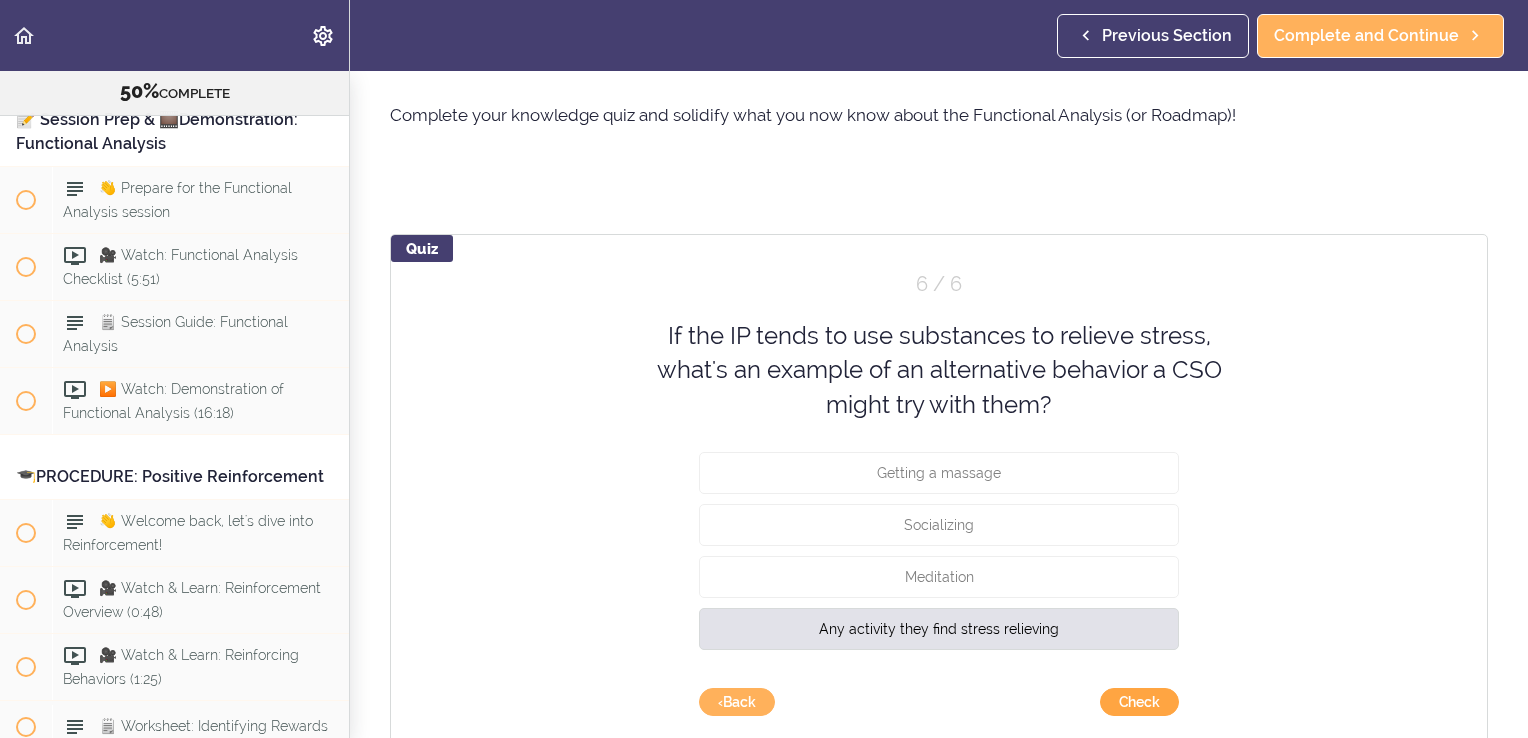 click on "Check" at bounding box center (1139, 702) 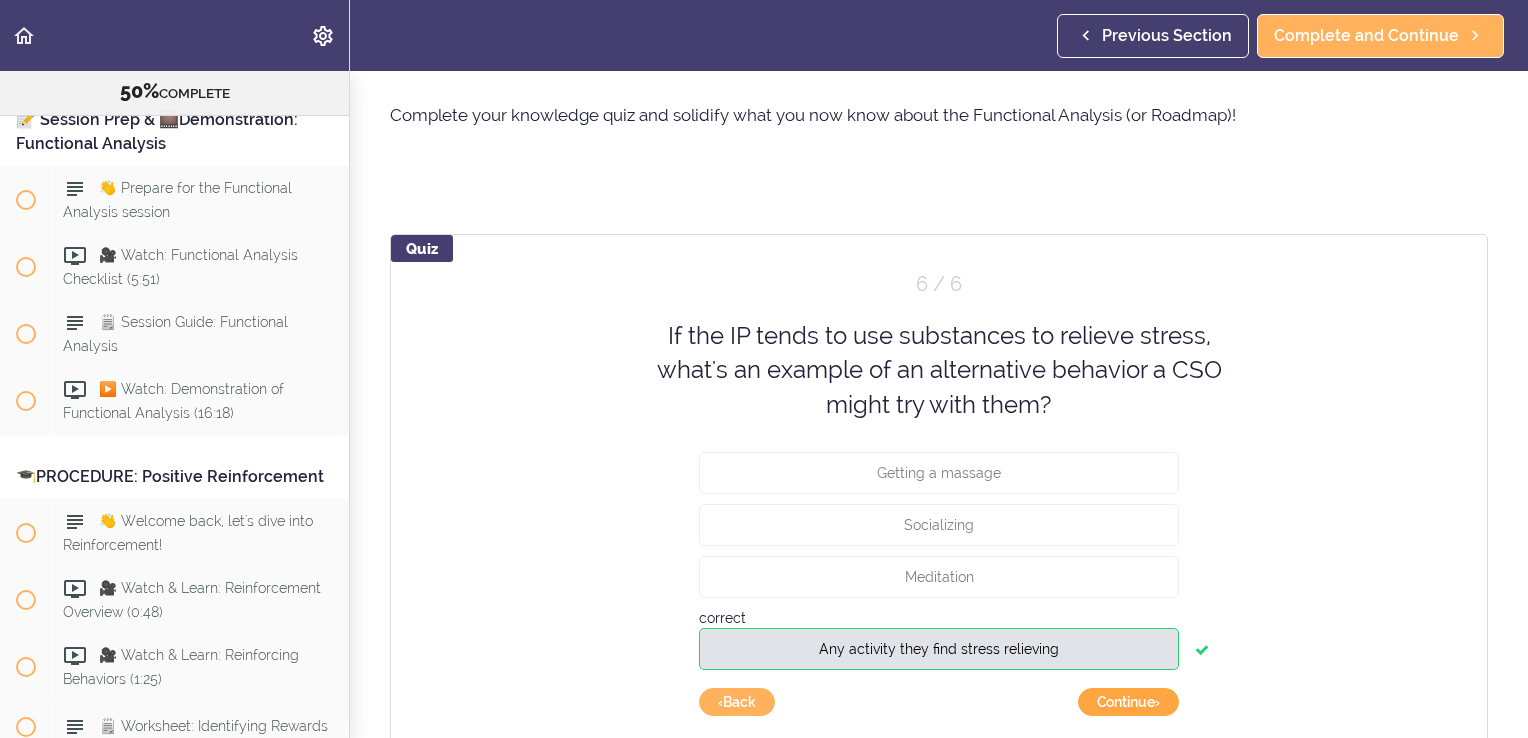 click on "Continue  ›" at bounding box center [1128, 702] 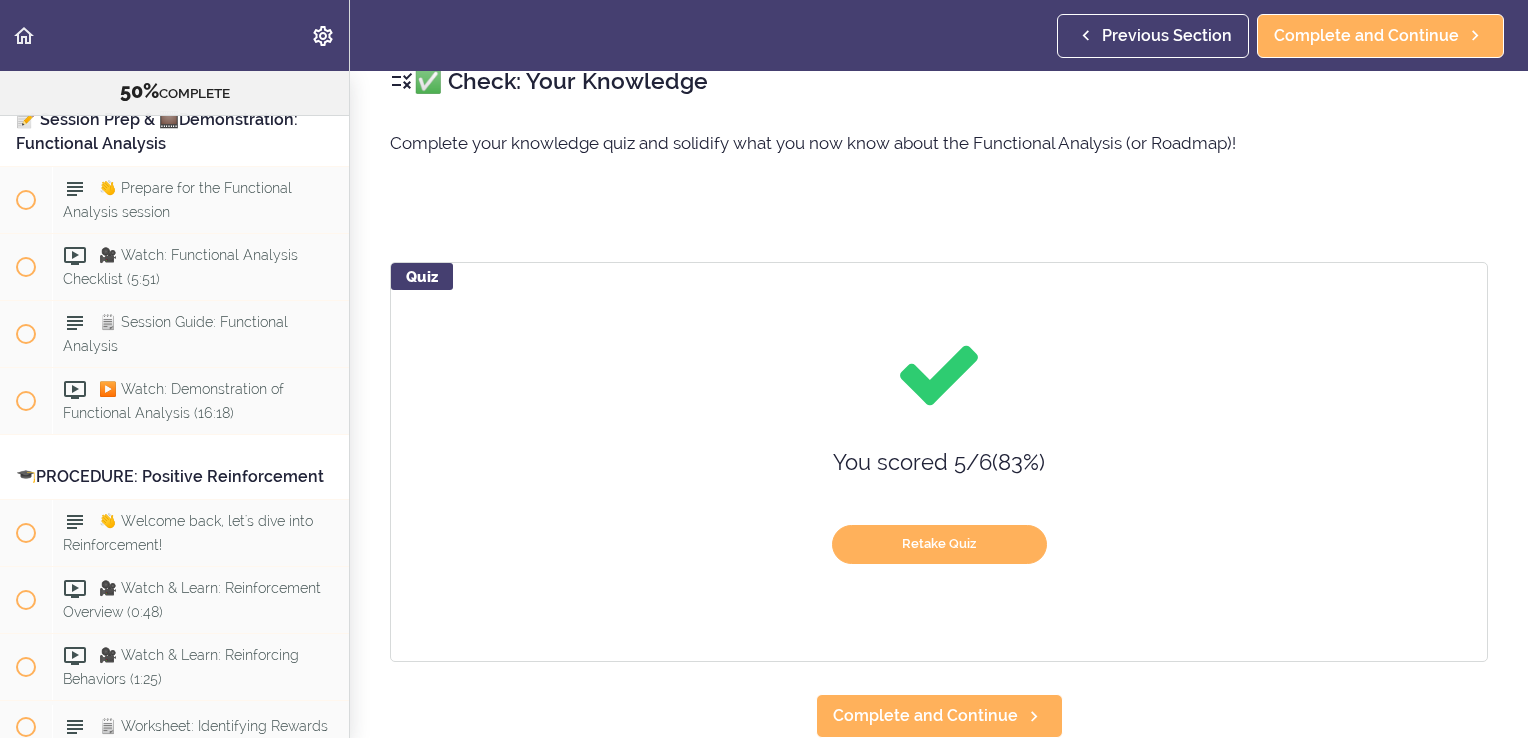 scroll, scrollTop: 48, scrollLeft: 0, axis: vertical 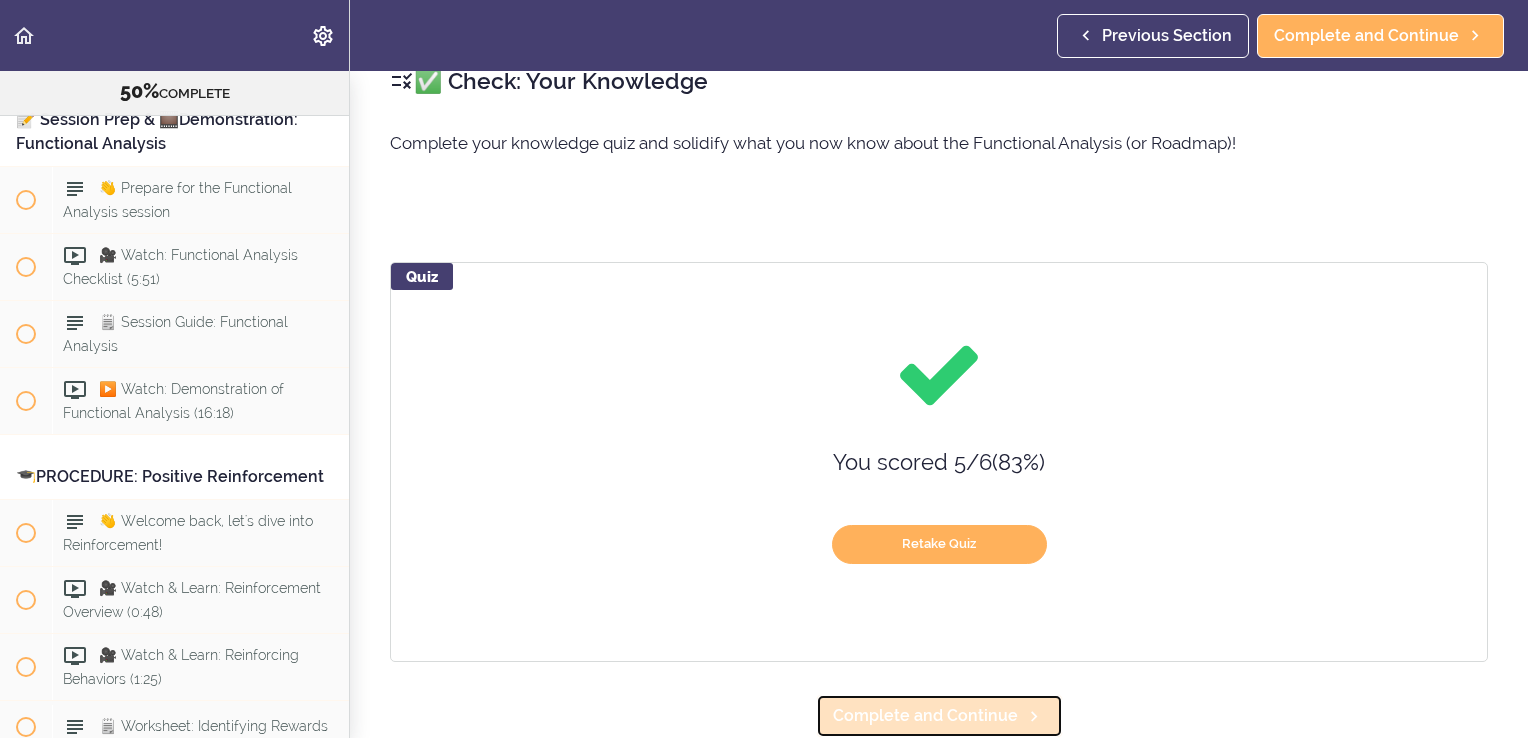 click on "Complete and Continue" at bounding box center [925, 716] 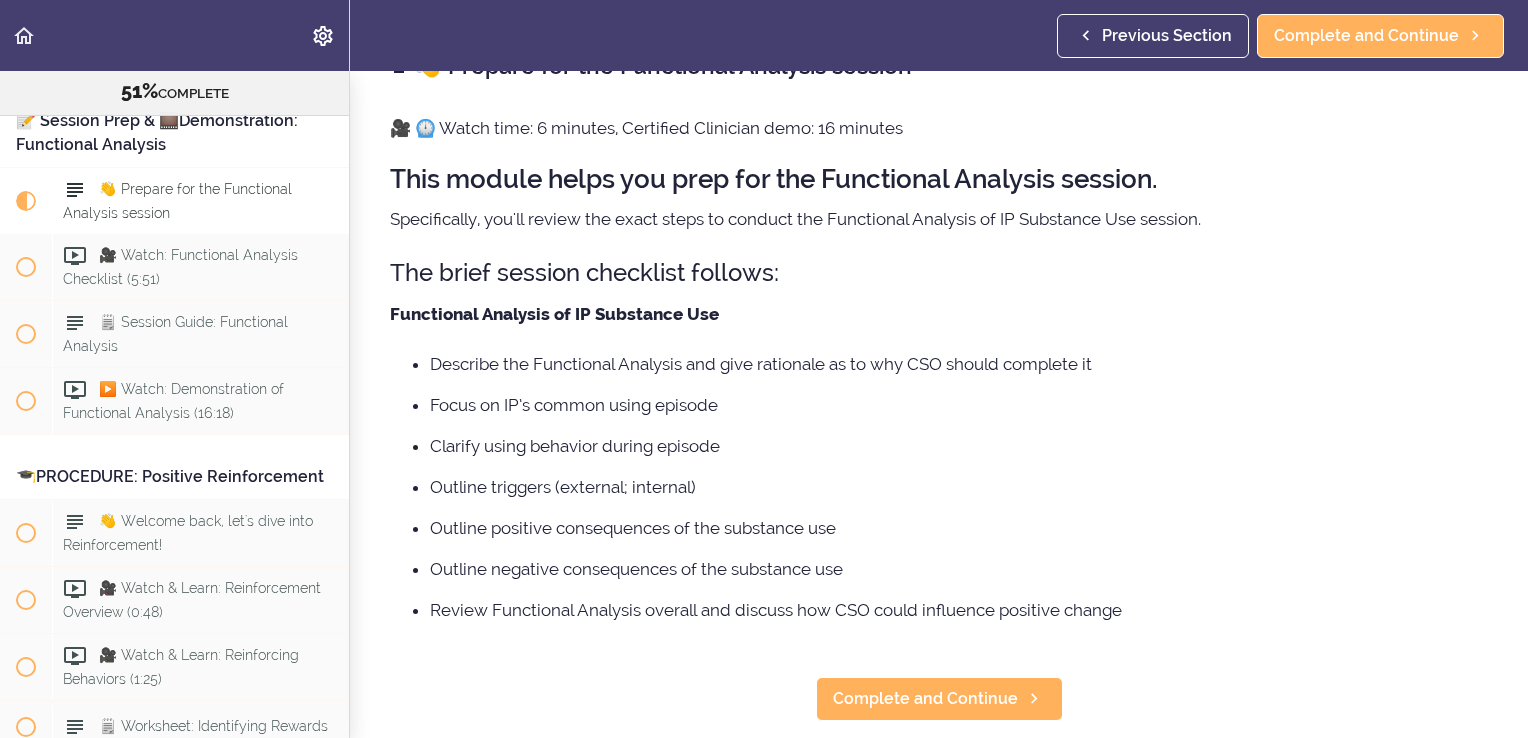 scroll, scrollTop: 4, scrollLeft: 0, axis: vertical 